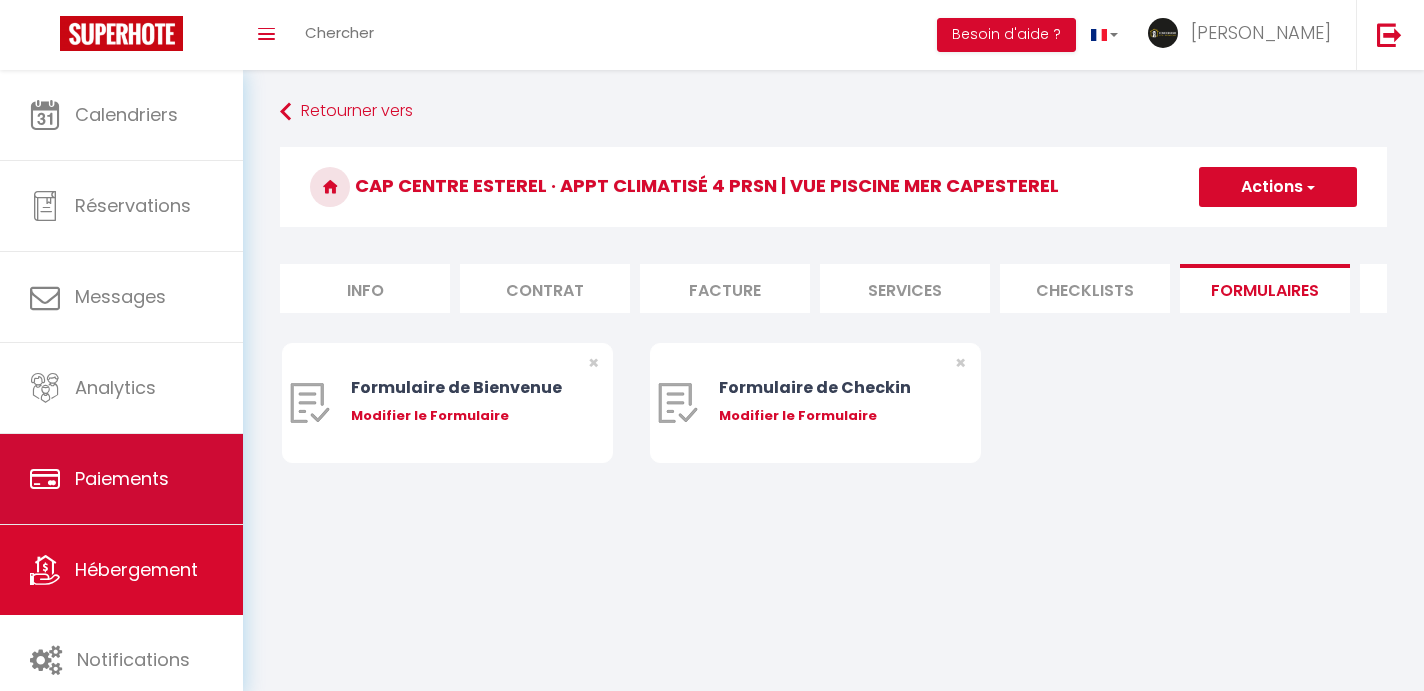 scroll, scrollTop: 0, scrollLeft: 0, axis: both 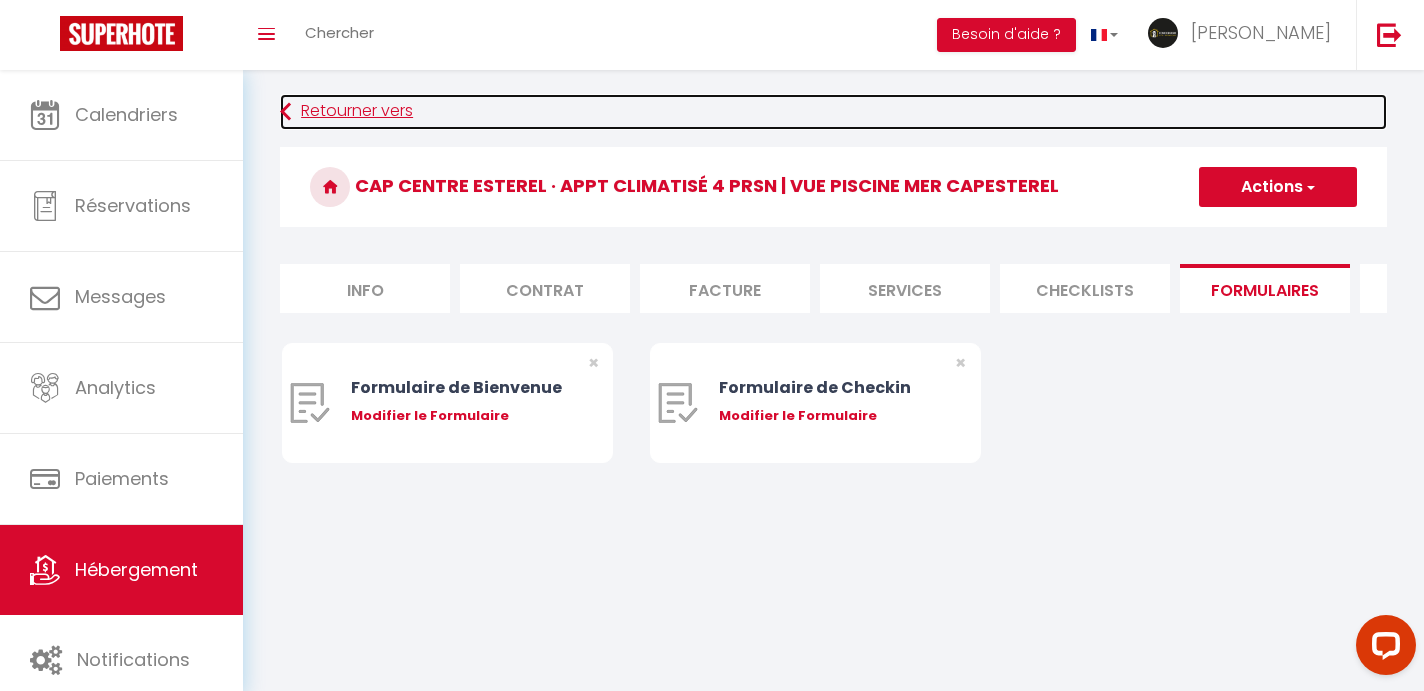 click on "Retourner vers" at bounding box center [833, 112] 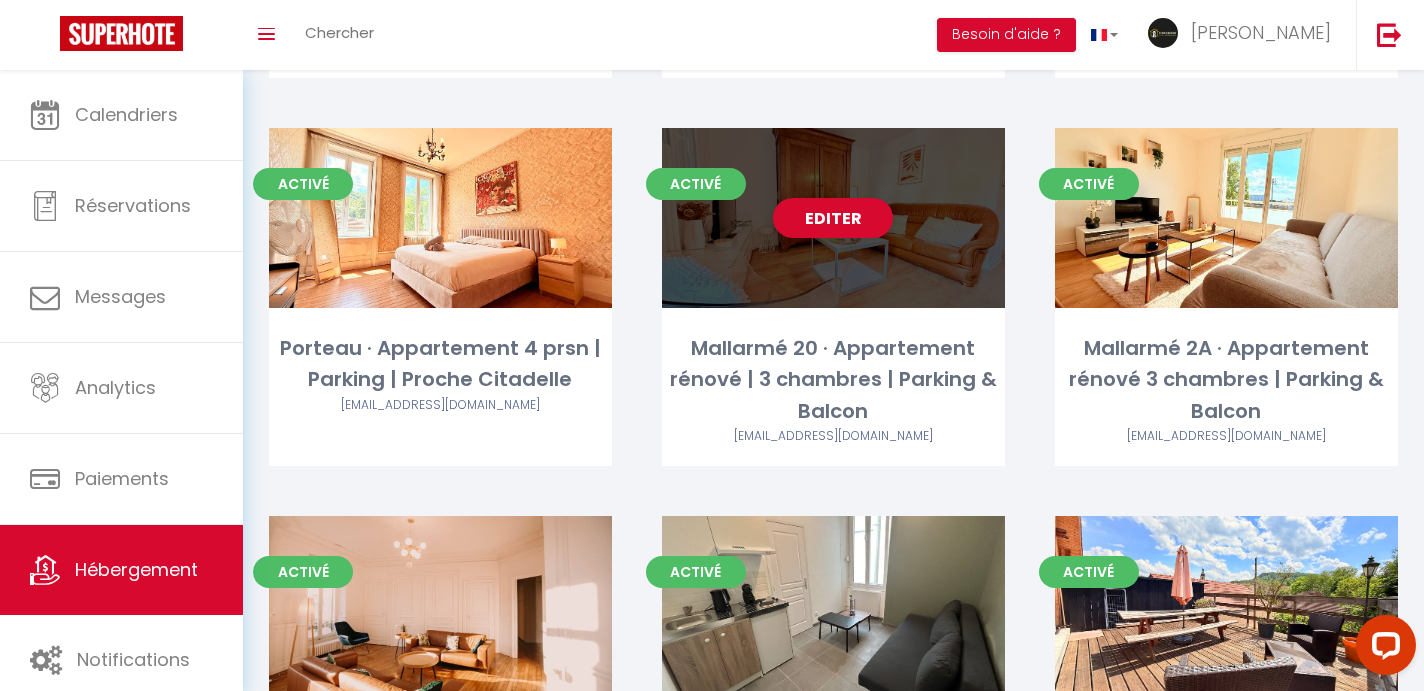scroll, scrollTop: 4634, scrollLeft: 0, axis: vertical 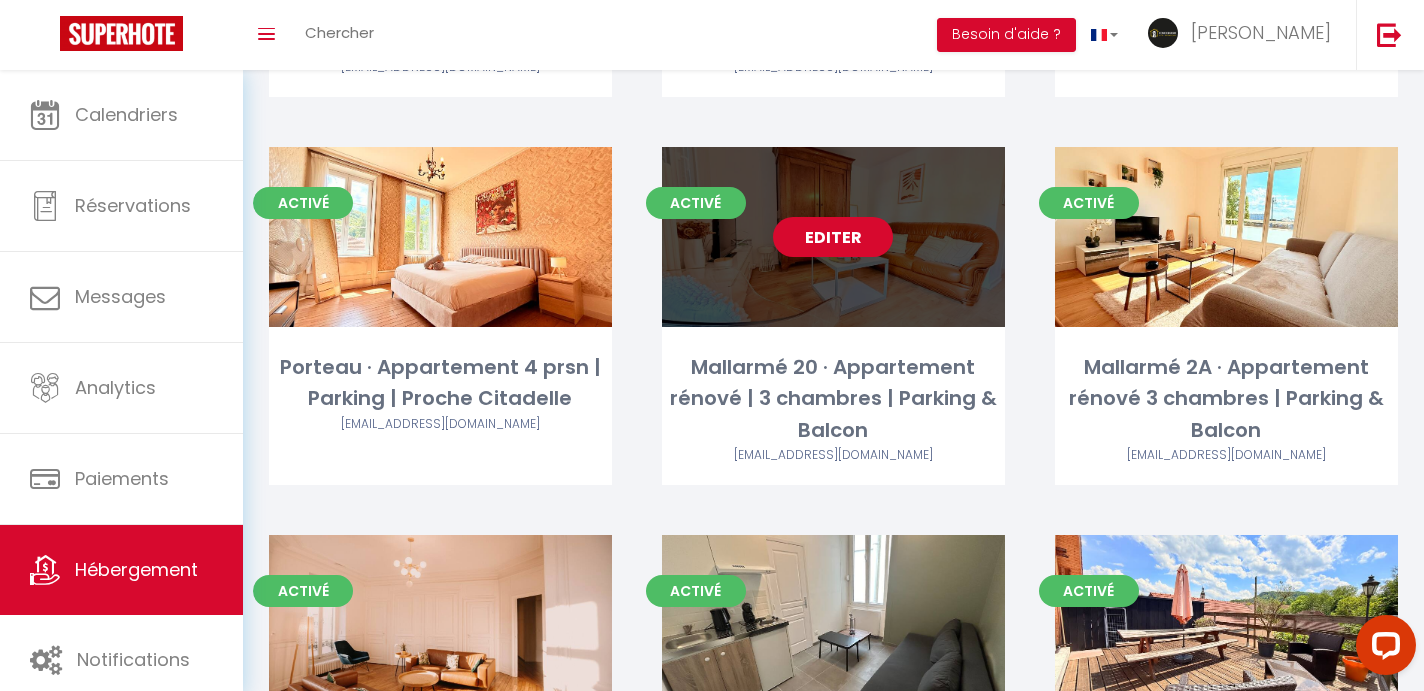 click on "Editer" at bounding box center (833, 237) 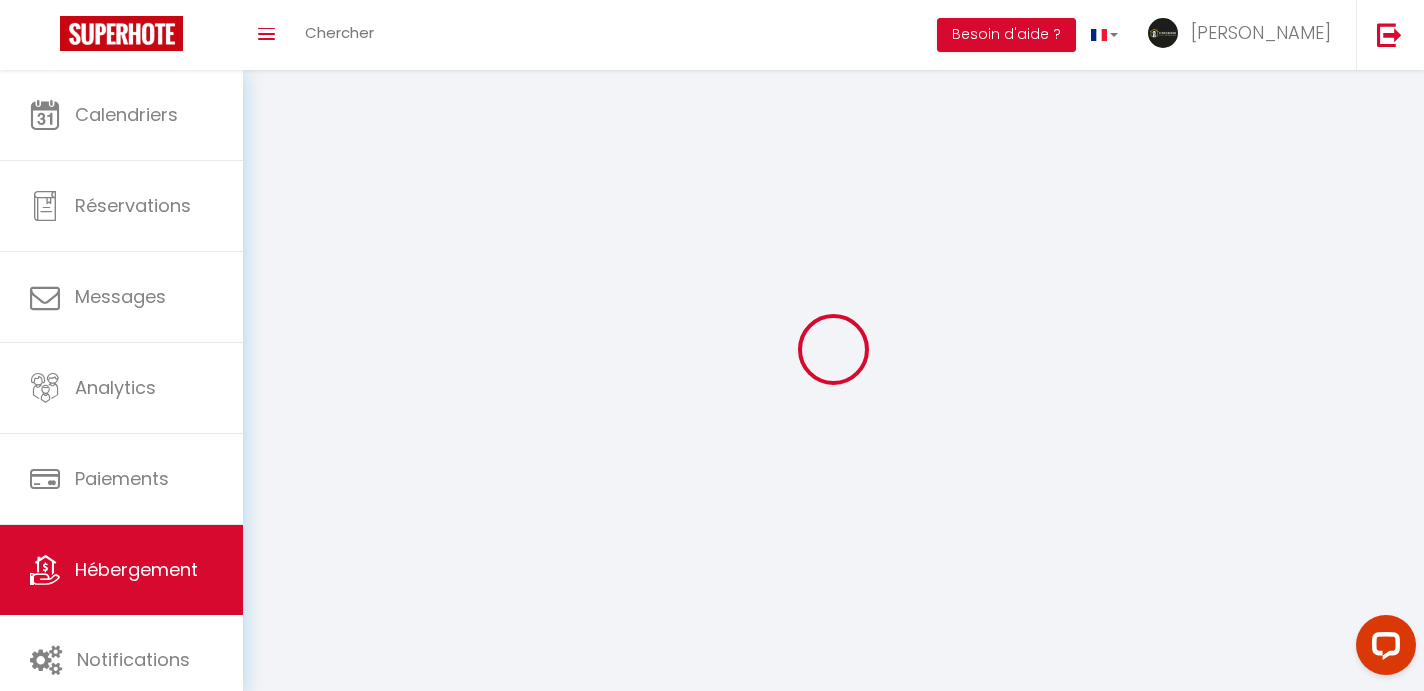 select 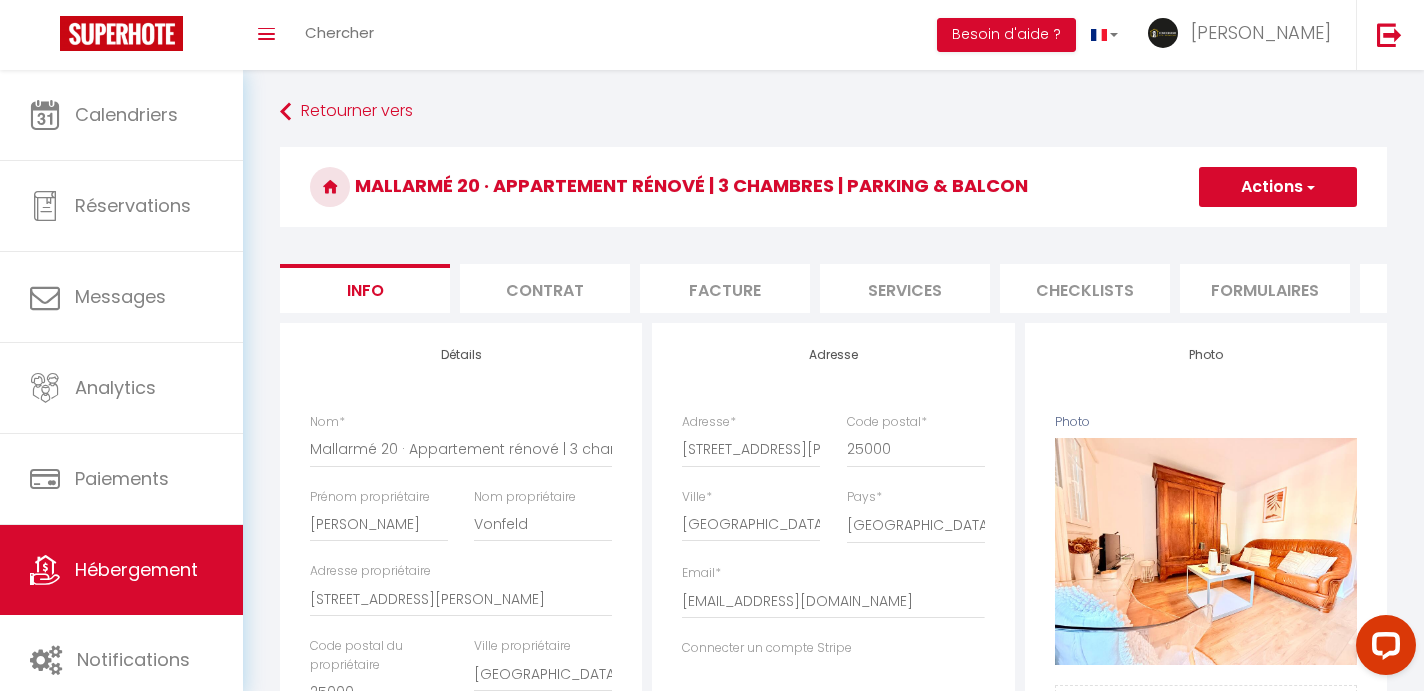 select 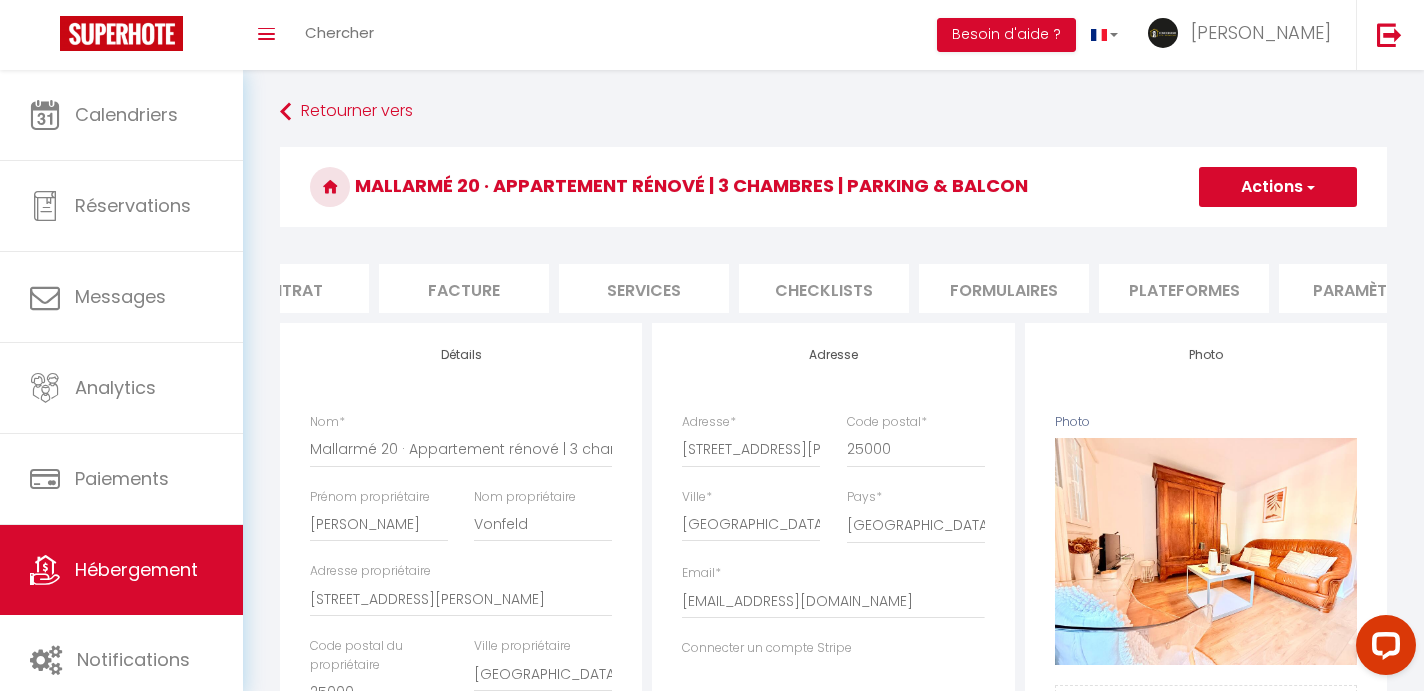 scroll, scrollTop: 0, scrollLeft: 415, axis: horizontal 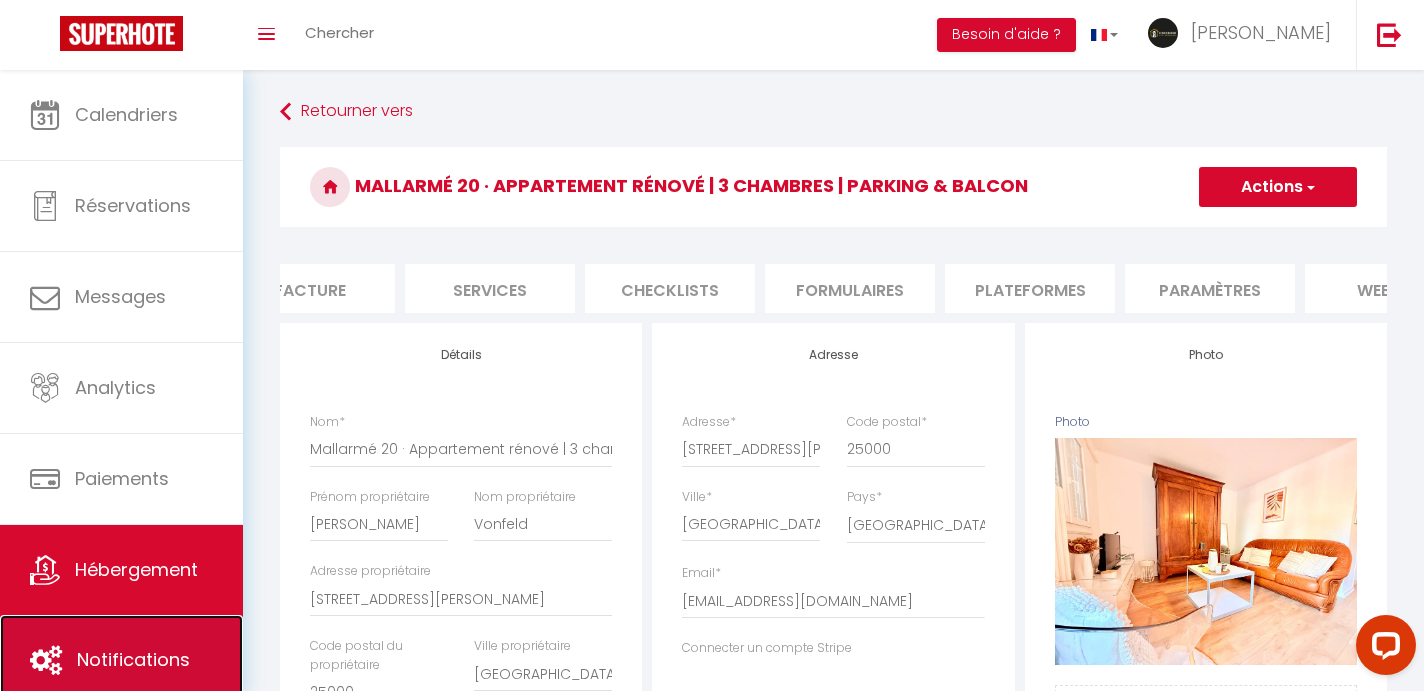 click on "Notifications" at bounding box center [133, 659] 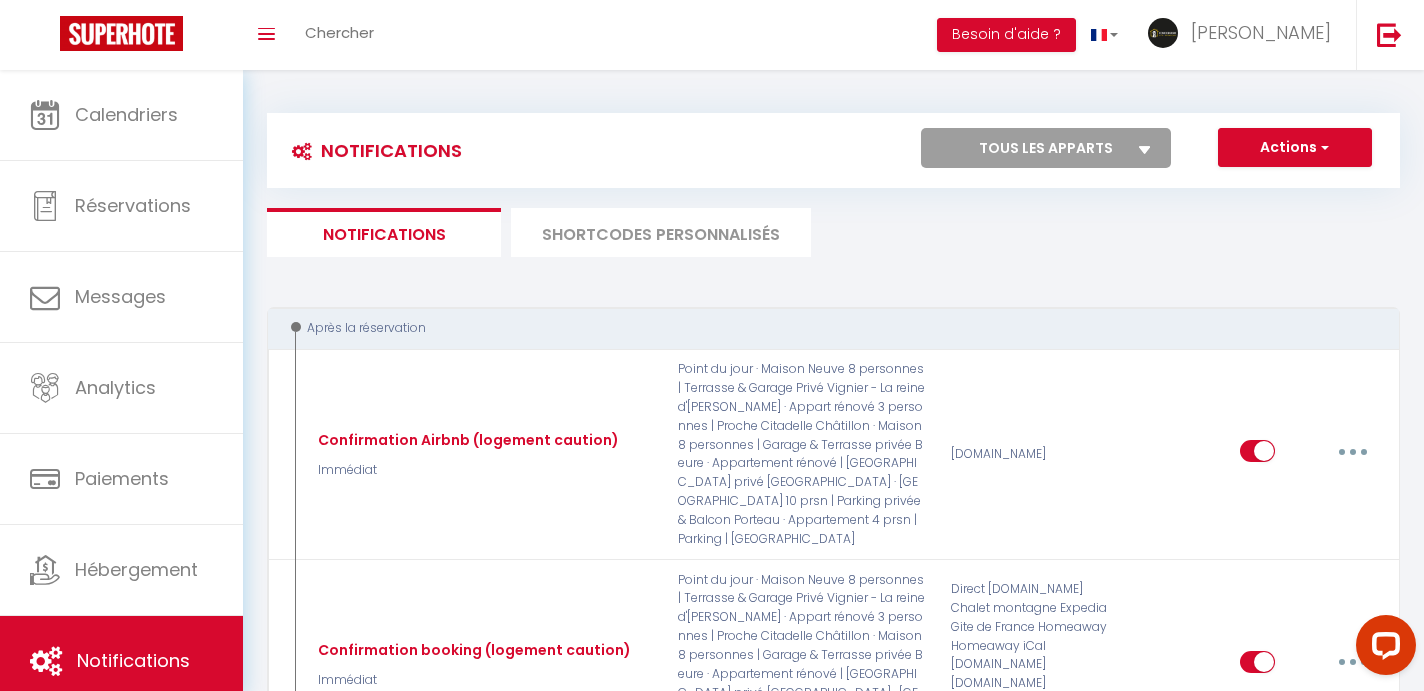 click on "SHORTCODES PERSONNALISÉS" at bounding box center [661, 232] 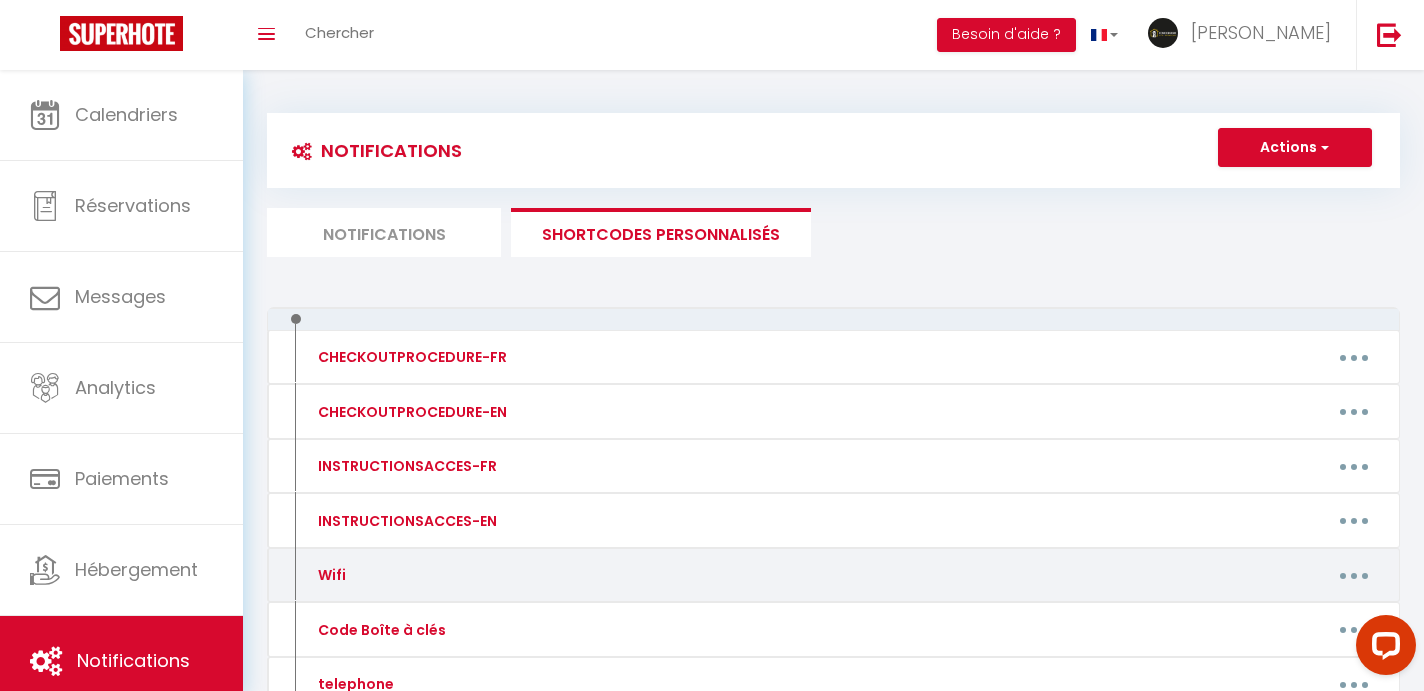 click at bounding box center [1354, 575] 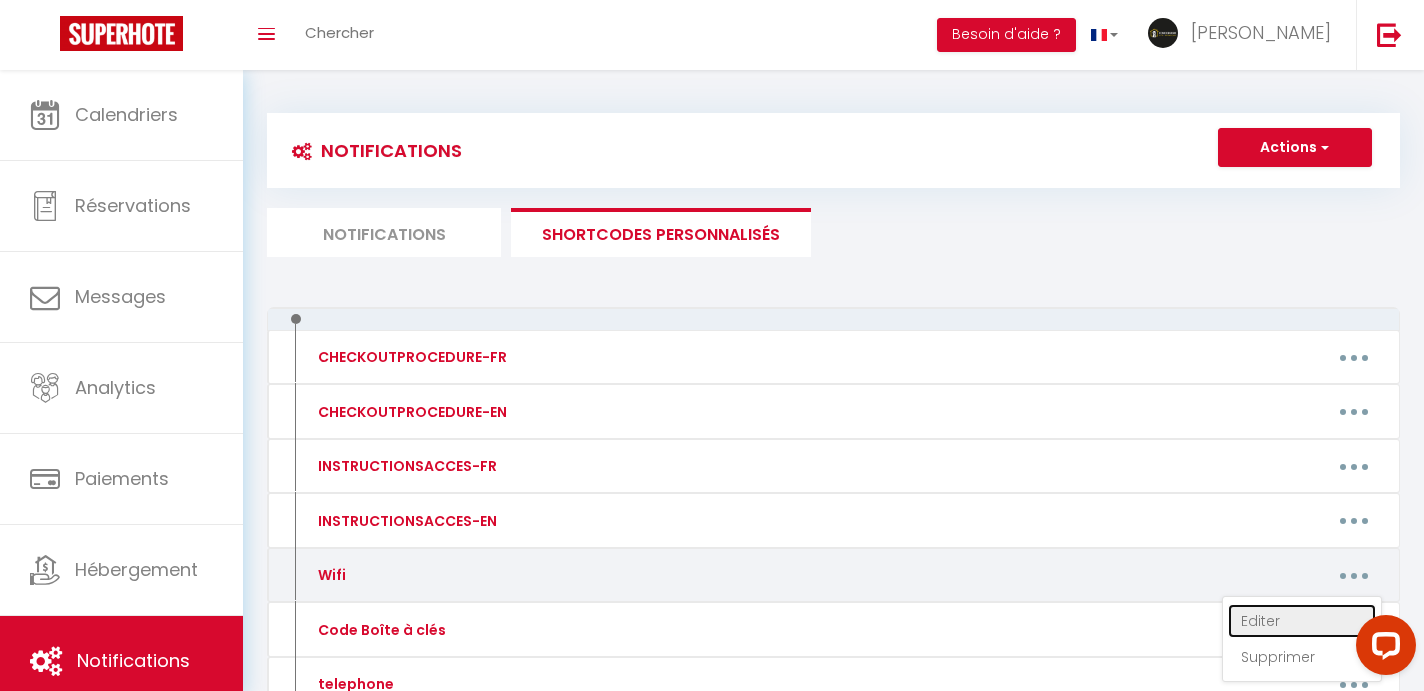 click on "Editer" at bounding box center [1302, 621] 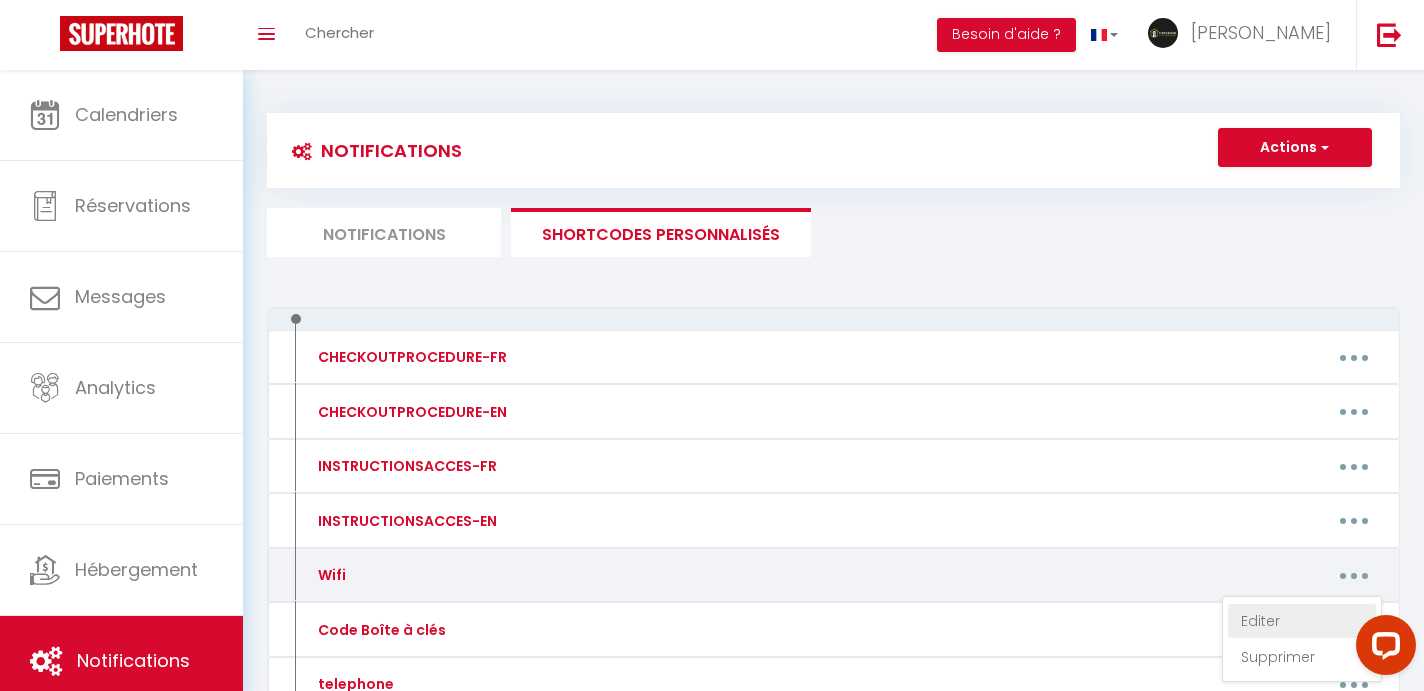 type on "Vous pouvez vous connecter au réseau Wi-Fi: "Bbox-A8A54264​​​​", en entrant le mot de passe : [SECURITY_DATA]​" 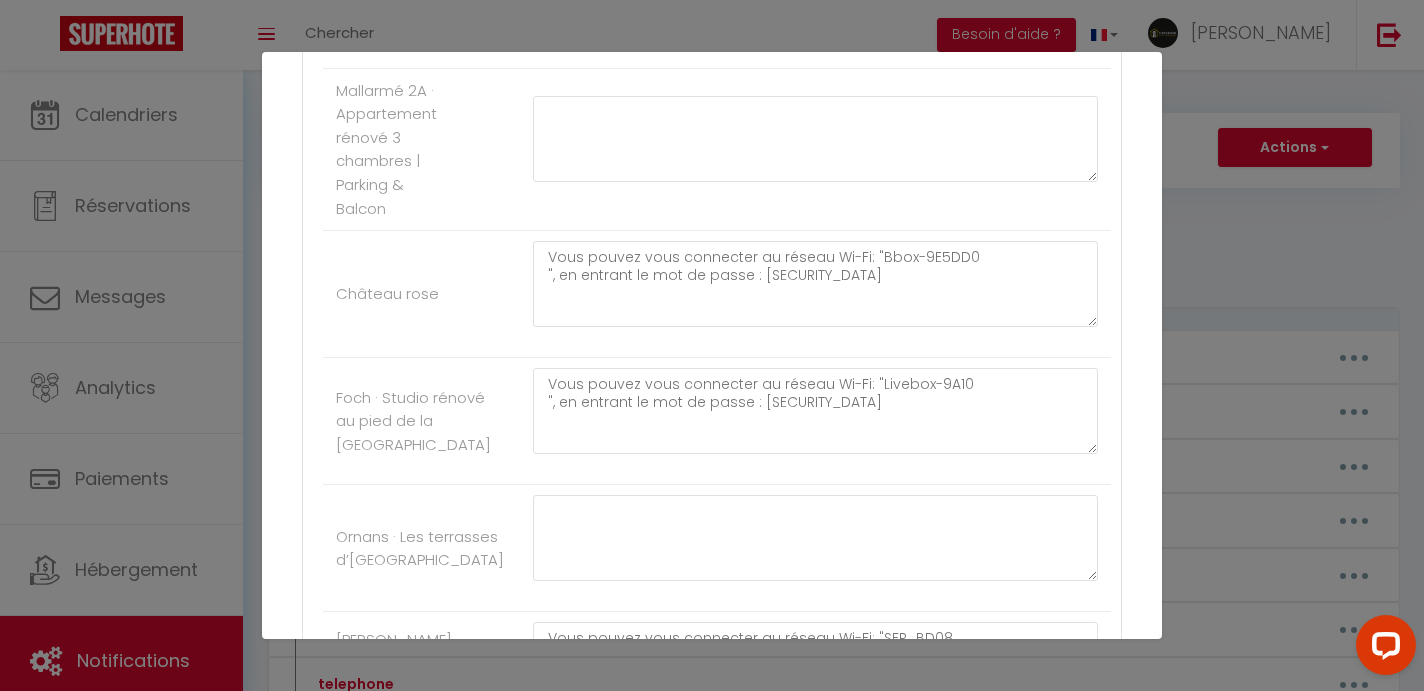 scroll, scrollTop: 6144, scrollLeft: 0, axis: vertical 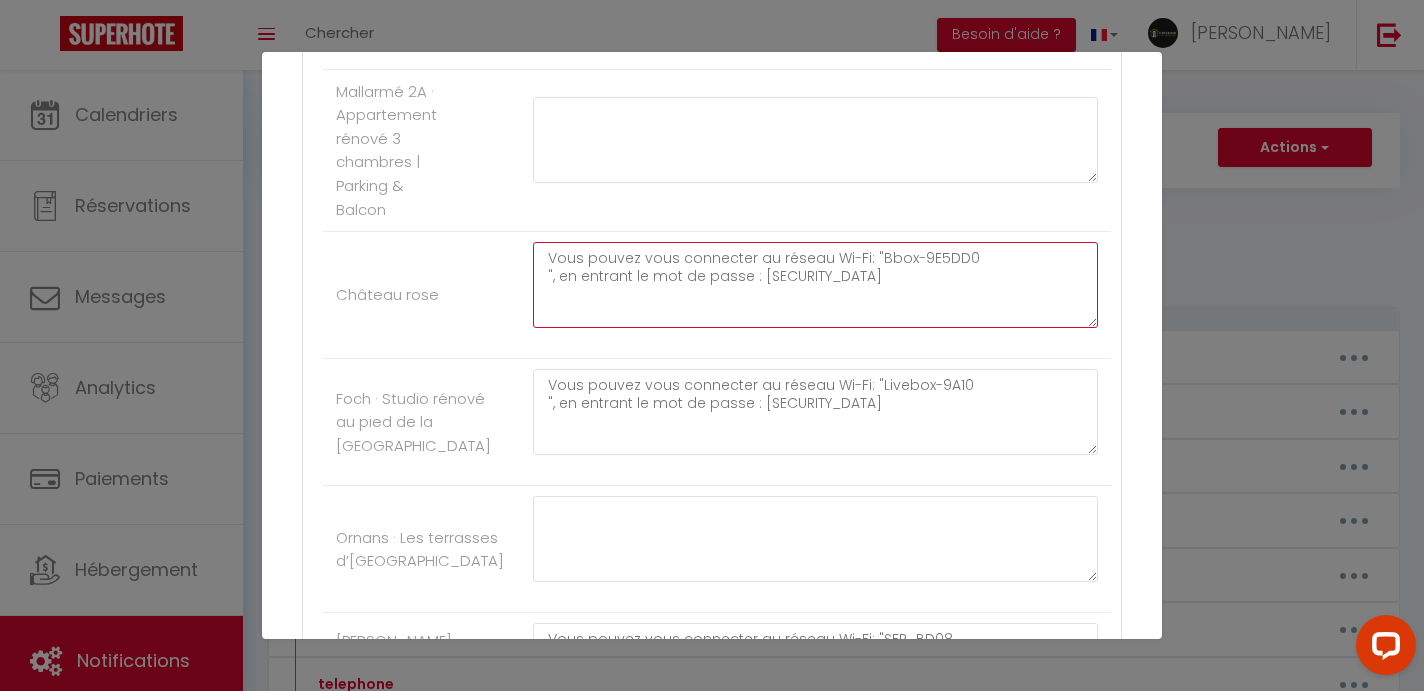 click on "Vous pouvez vous connecter au réseau Wi-Fi: "Bbox-9E5DD0
", en entrant le mot de passe : [SECURITY_DATA]" at bounding box center [815, 285] 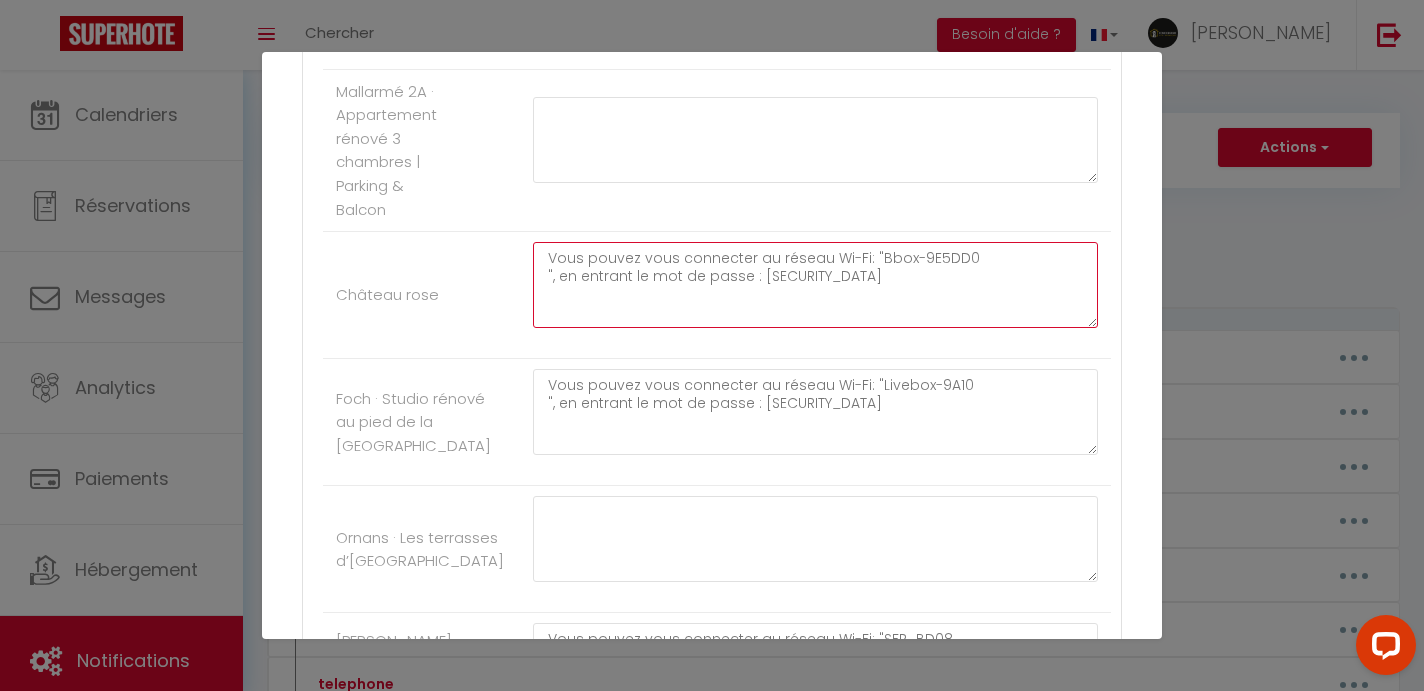 drag, startPoint x: 978, startPoint y: 536, endPoint x: 381, endPoint y: 279, distance: 649.9677 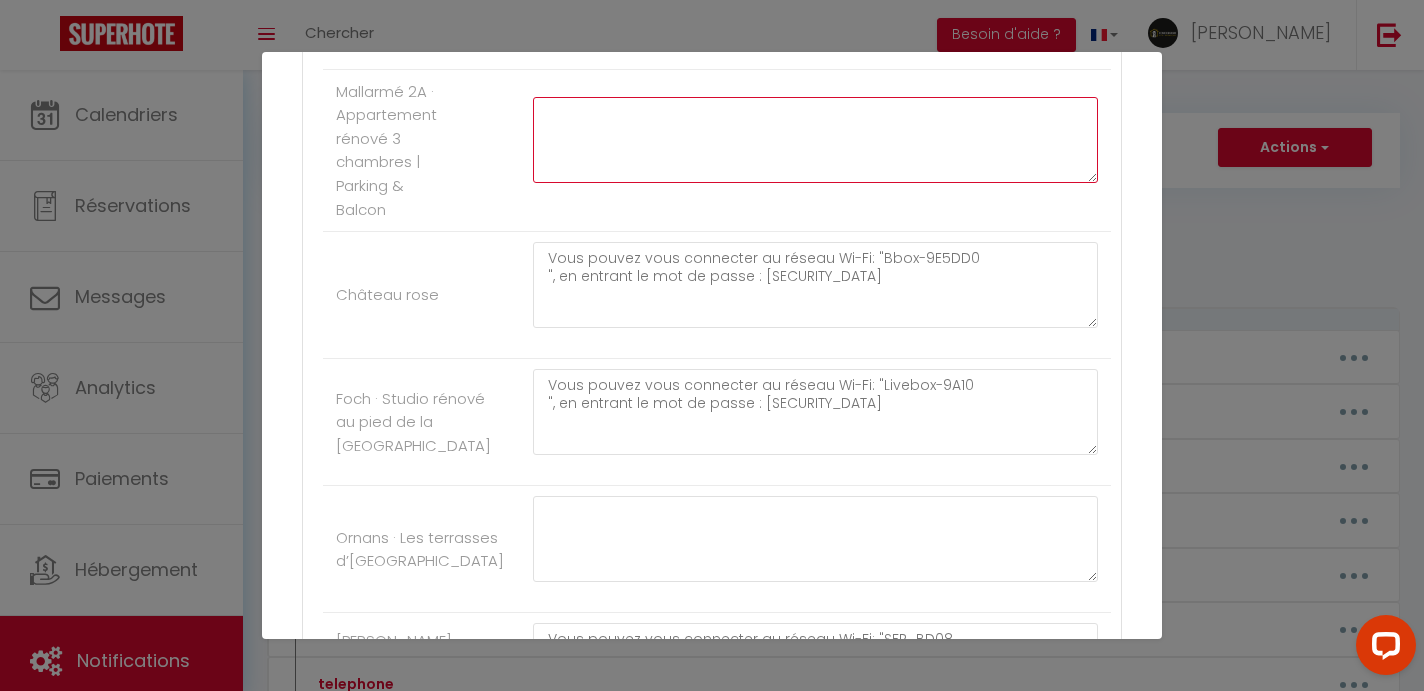click at bounding box center (815, 140) 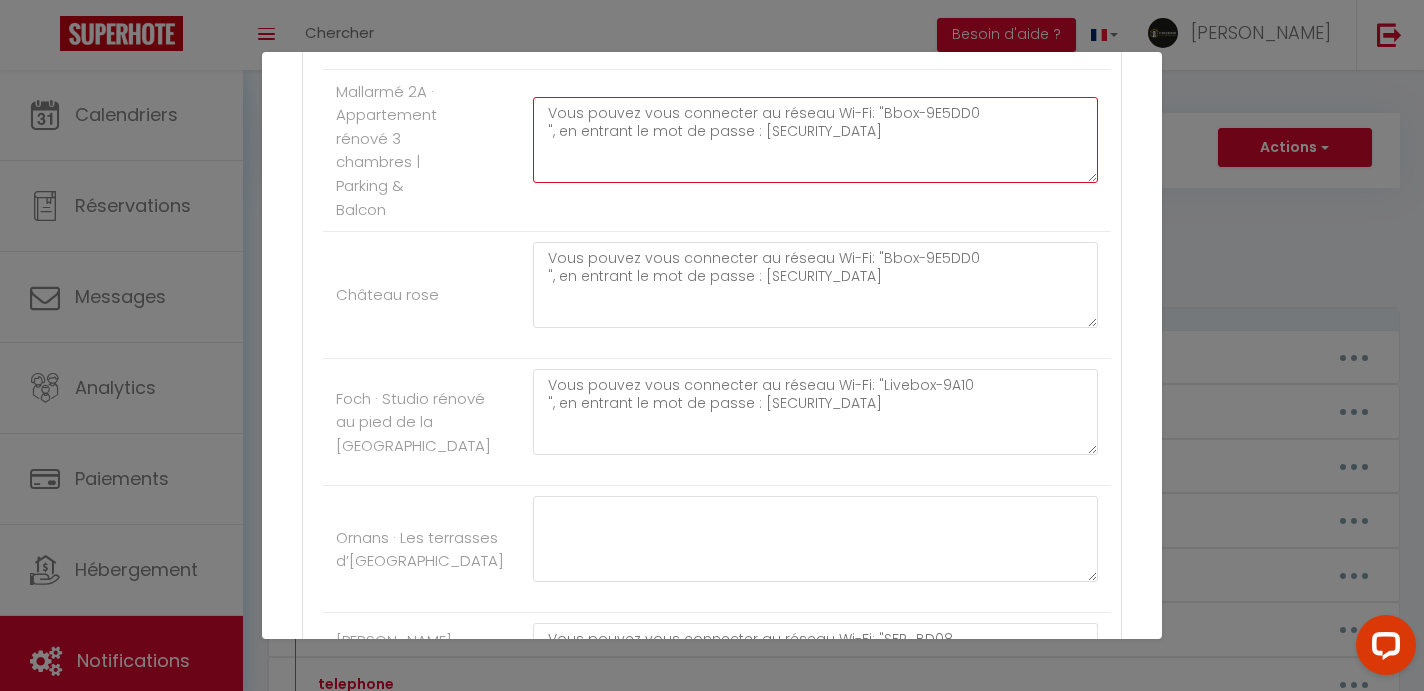 type on "Vous pouvez vous connecter au réseau Wi-Fi: "Bbox-9E5DD0
", en entrant le mot de passe : [SECURITY_DATA]" 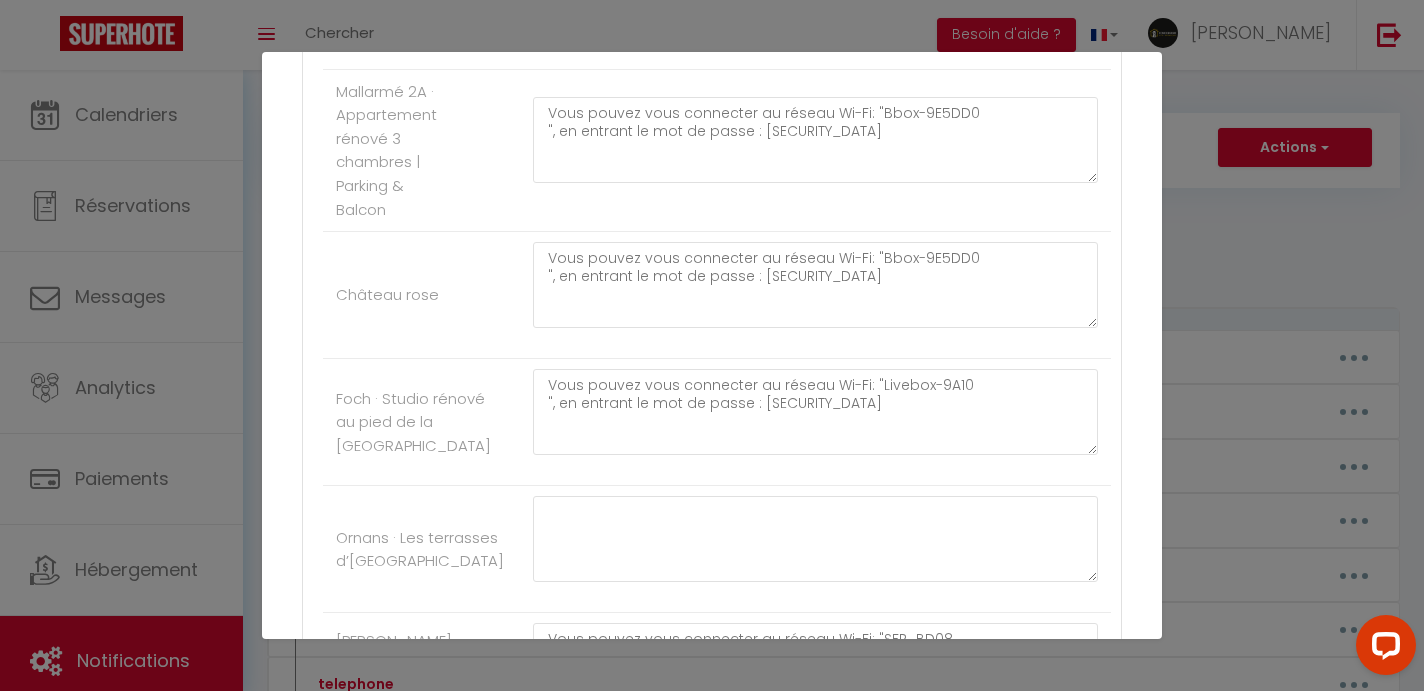 click at bounding box center [815, -22] 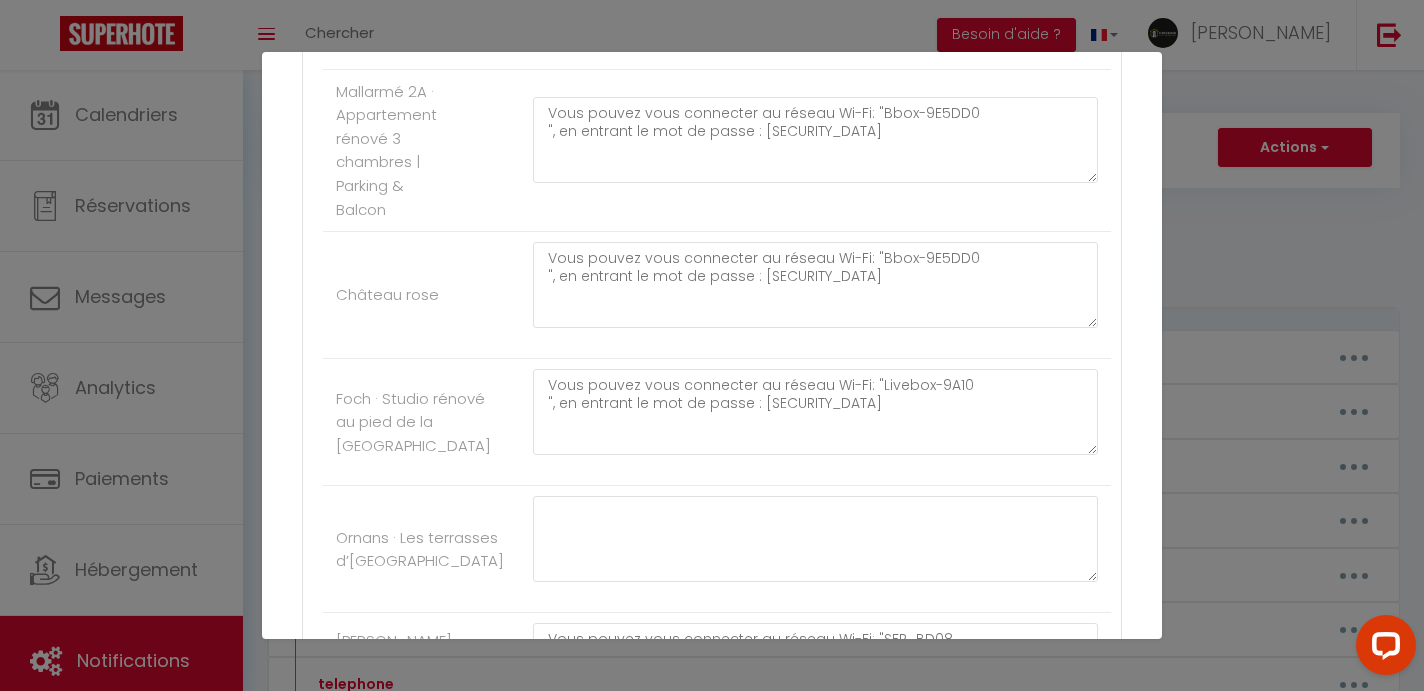 type on "Vous pouvez vous connecter au réseau Wi-Fi: "Bbox-9E5DD0
", en entrant le mot de passe : [SECURITY_DATA]" 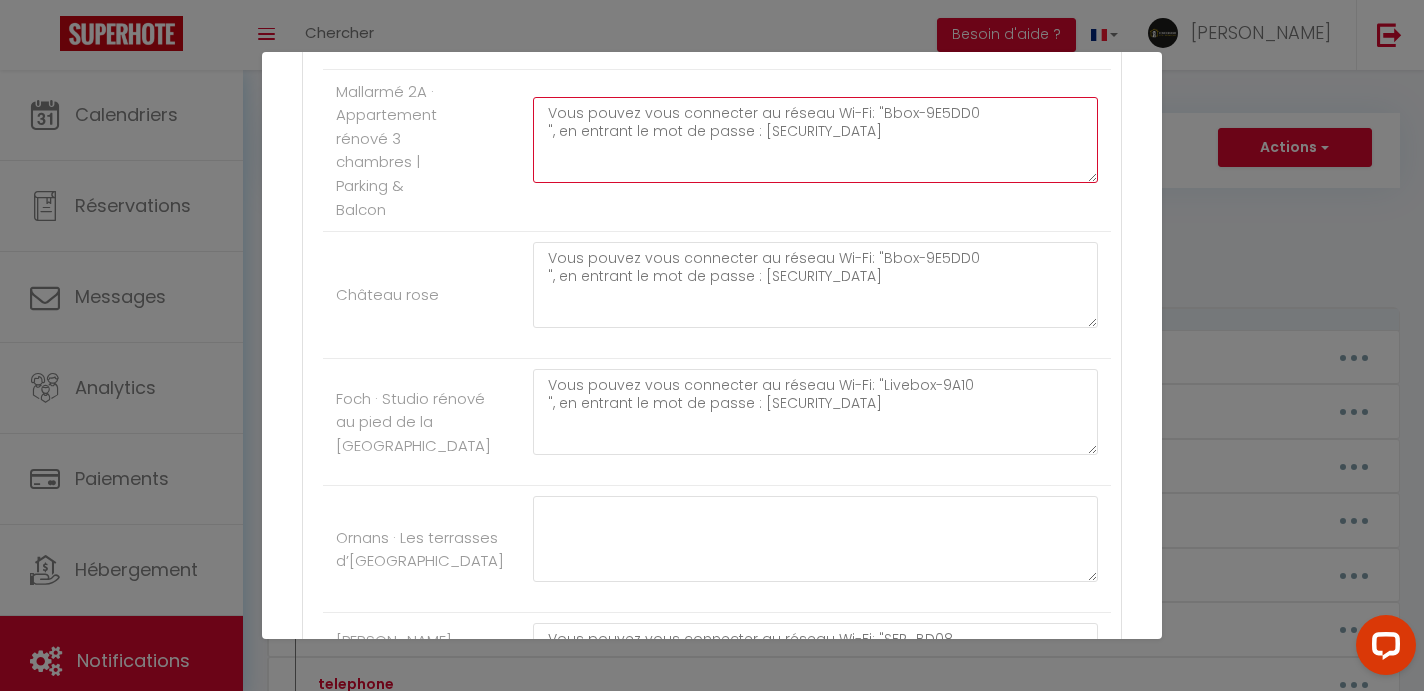 drag, startPoint x: 965, startPoint y: 360, endPoint x: 870, endPoint y: 359, distance: 95.005264 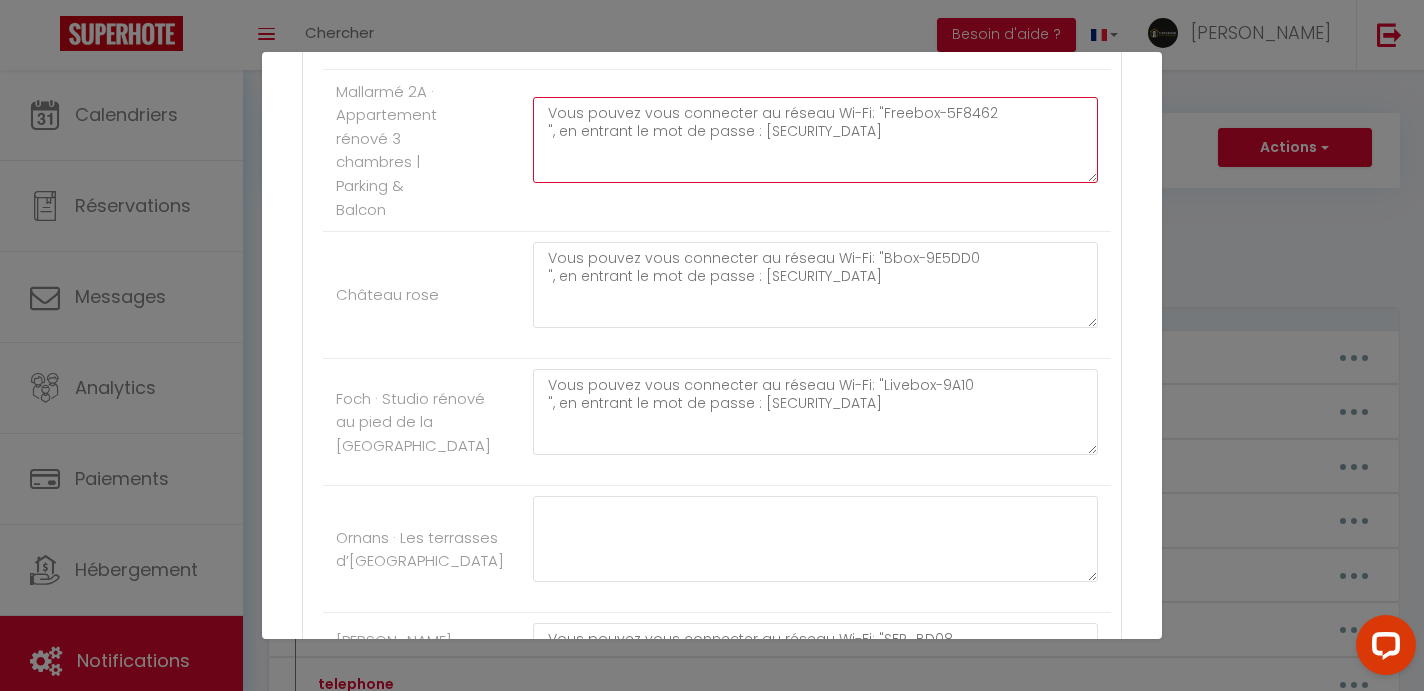 click on "Vous pouvez vous connecter au réseau Wi-Fi: "Freebox-5F8462
", en entrant le mot de passe : [SECURITY_DATA]" at bounding box center (815, 140) 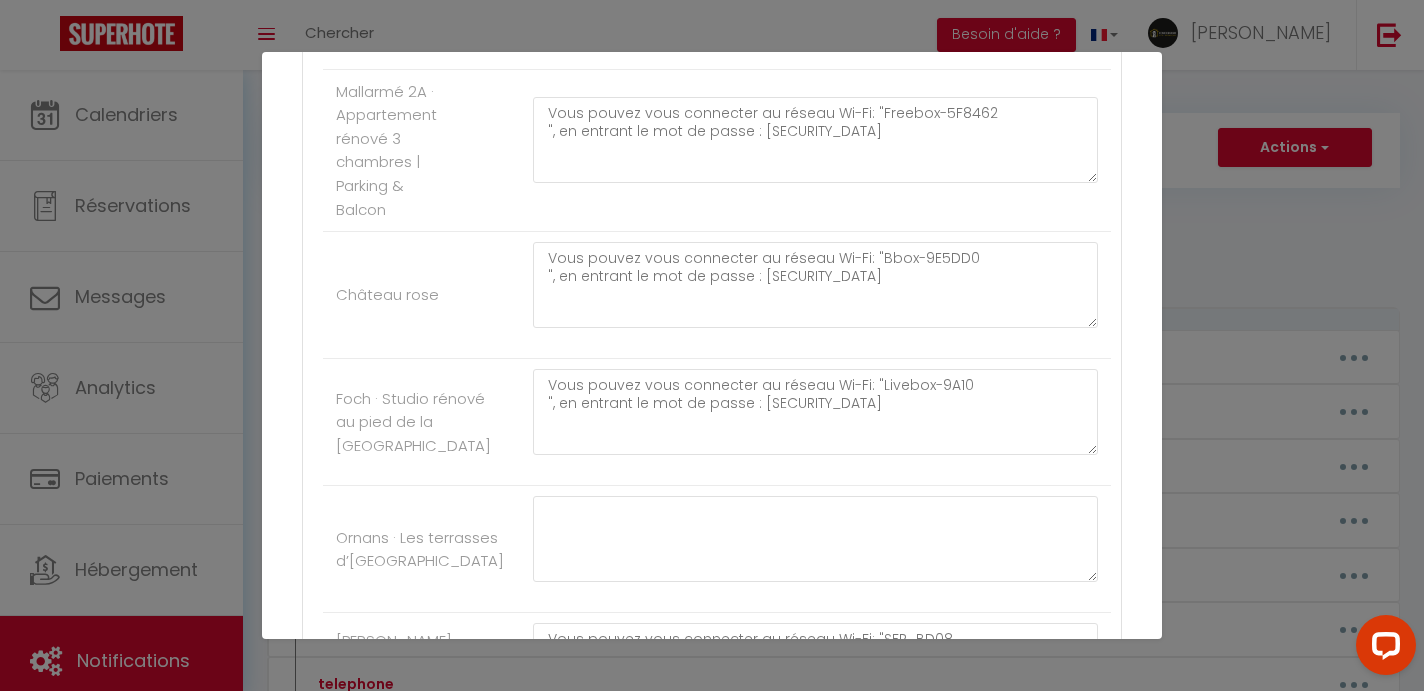 click on "Vous pouvez vous connecter au réseau Wi-Fi: "Bbox-9E5DD0
", en entrant le mot de passe : [SECURITY_DATA]" at bounding box center [815, -22] 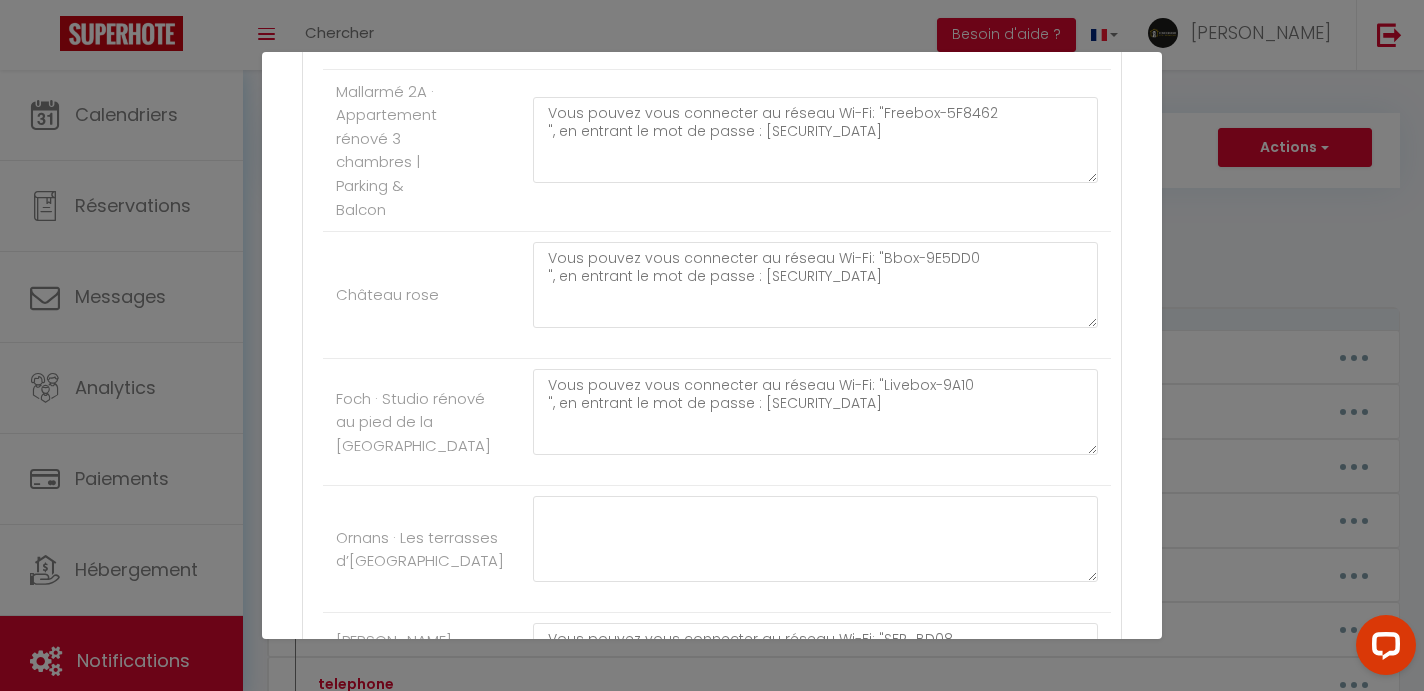 drag, startPoint x: 961, startPoint y: 199, endPoint x: 873, endPoint y: 199, distance: 88 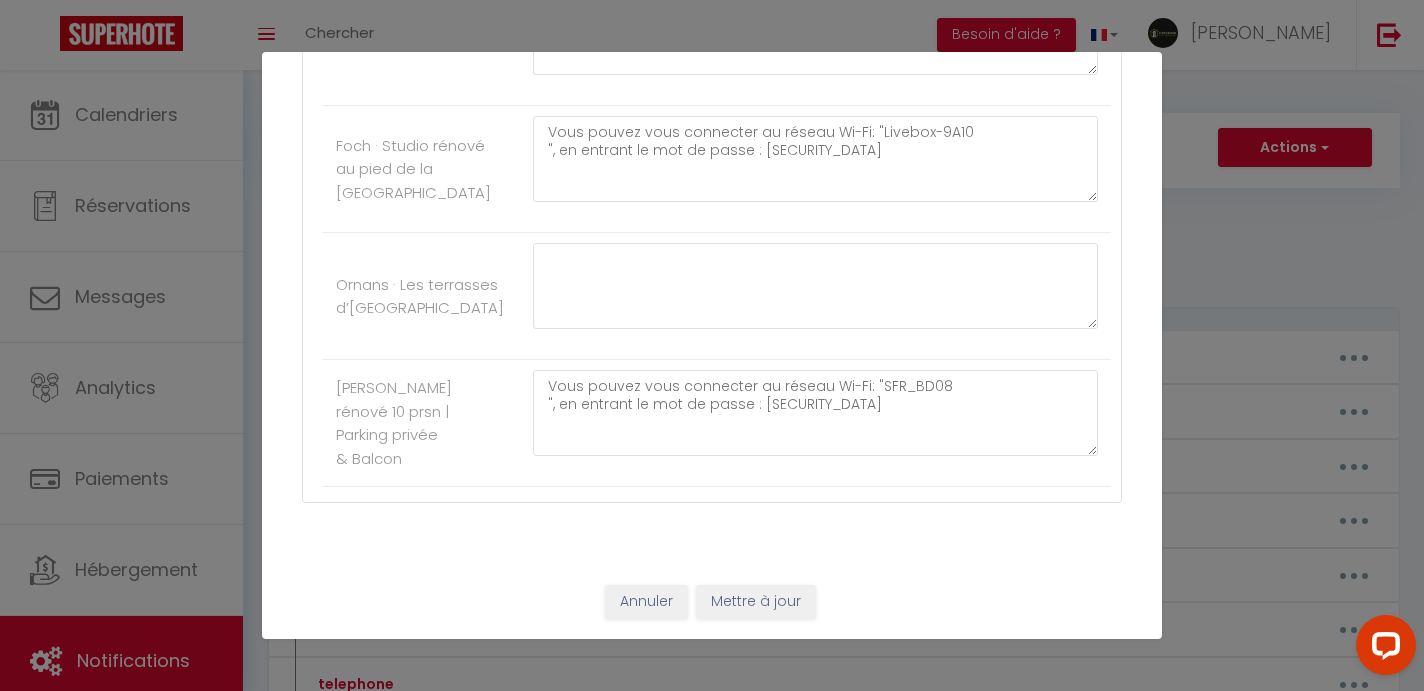 scroll, scrollTop: 6682, scrollLeft: 0, axis: vertical 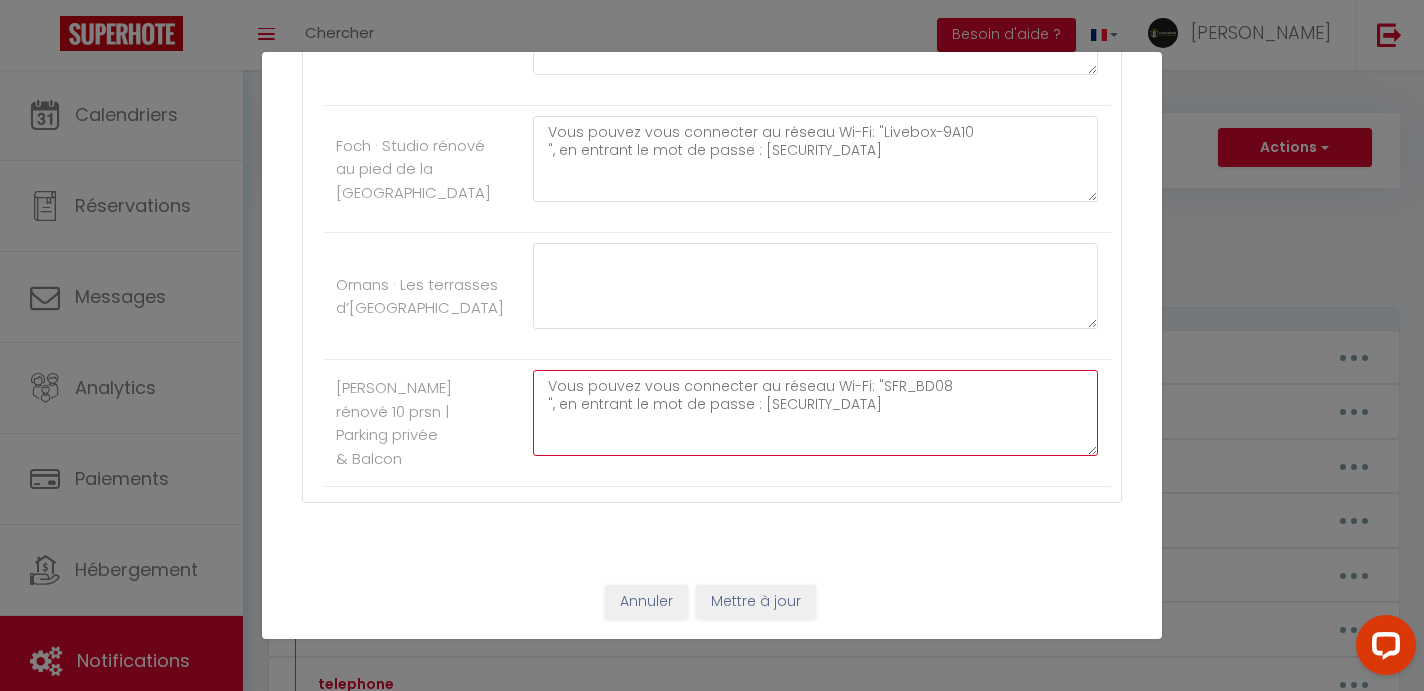 click on "Vous pouvez vous connecter au réseau Wi-Fi: "SFR_BD08
", en entrant le mot de passe : [SECURITY_DATA]" at bounding box center (815, 413) 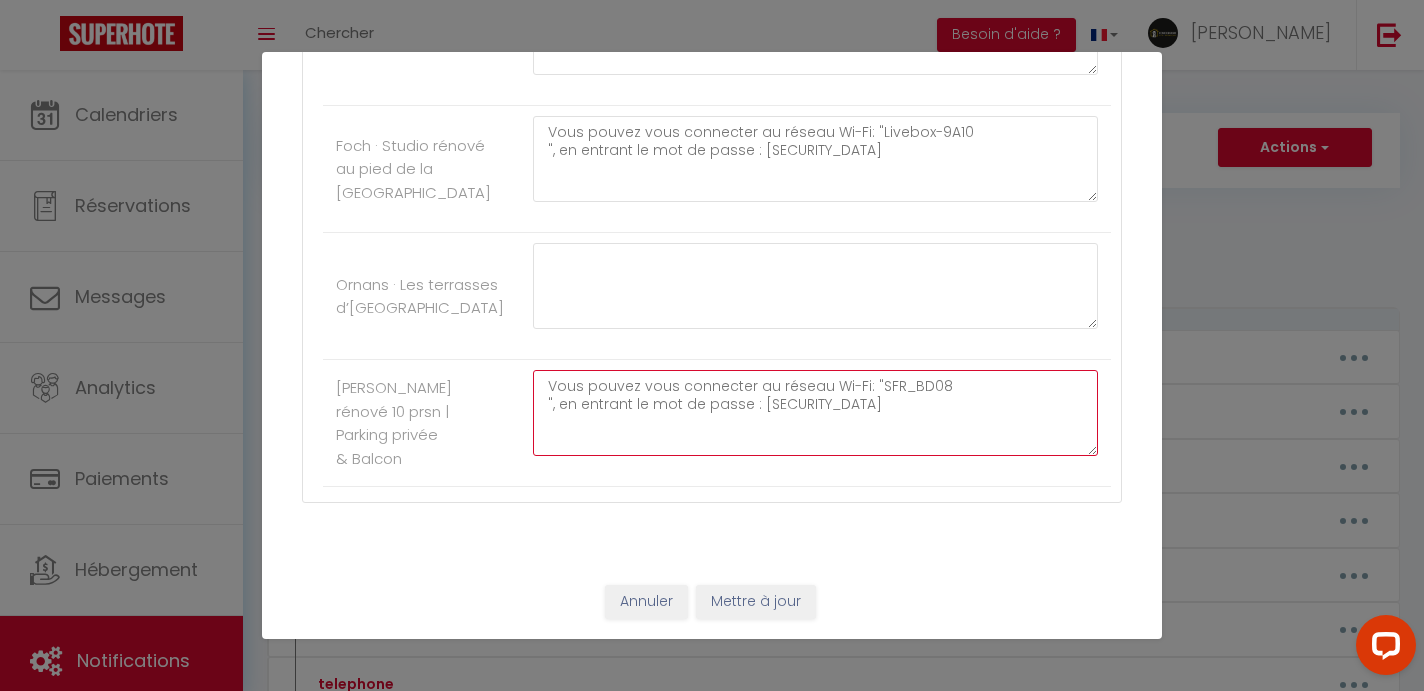 drag, startPoint x: 935, startPoint y: 391, endPoint x: 536, endPoint y: 349, distance: 401.20444 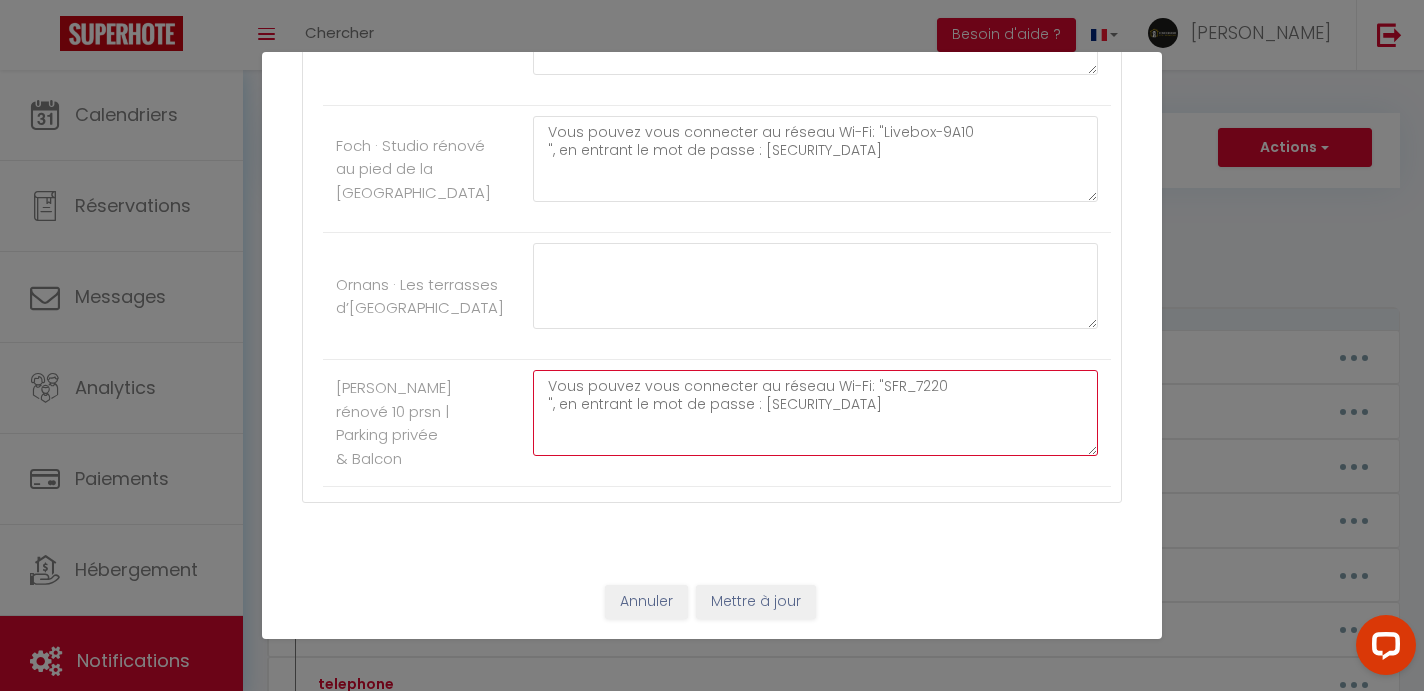click on "Vous pouvez vous connecter au réseau Wi-Fi: "SFR_7220
", en entrant le mot de passe : [SECURITY_DATA]" at bounding box center [815, 413] 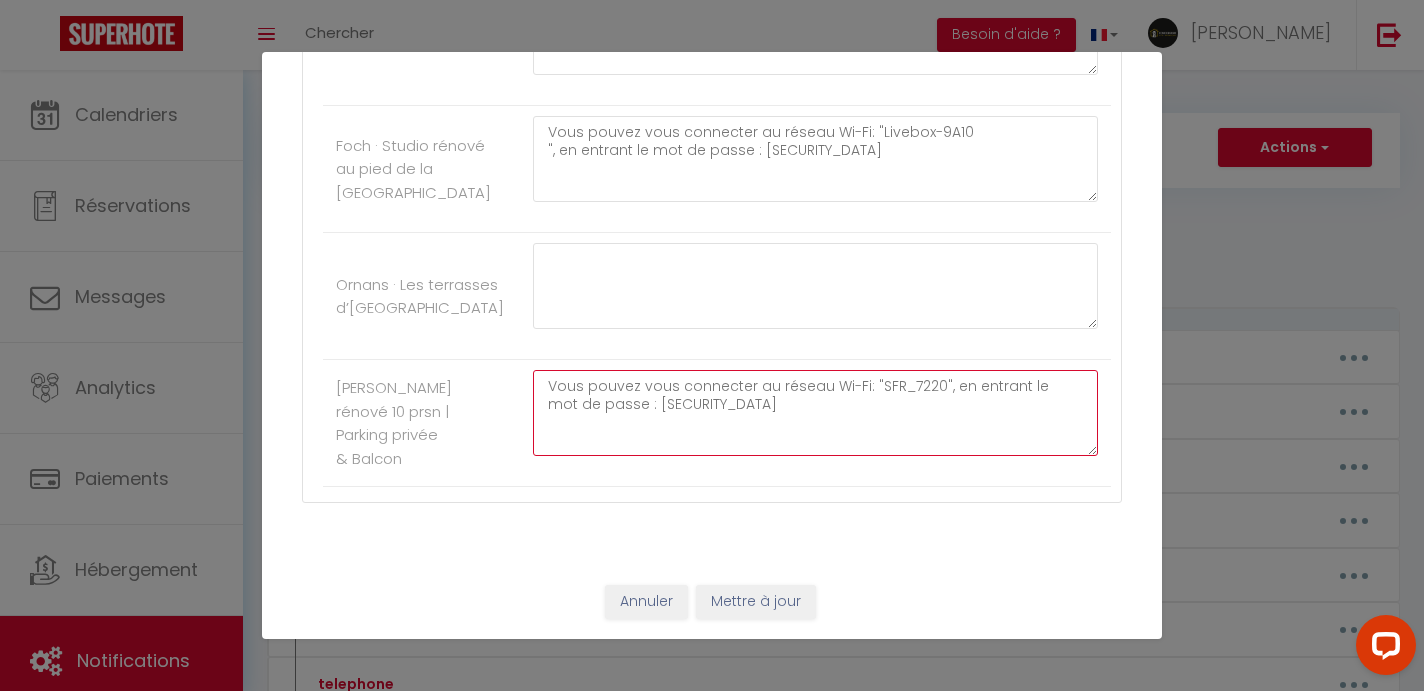 click on "Vous pouvez vous connecter au réseau Wi-Fi: "SFR_7220", en entrant le mot de passe : [SECURITY_DATA]" at bounding box center (815, 413) 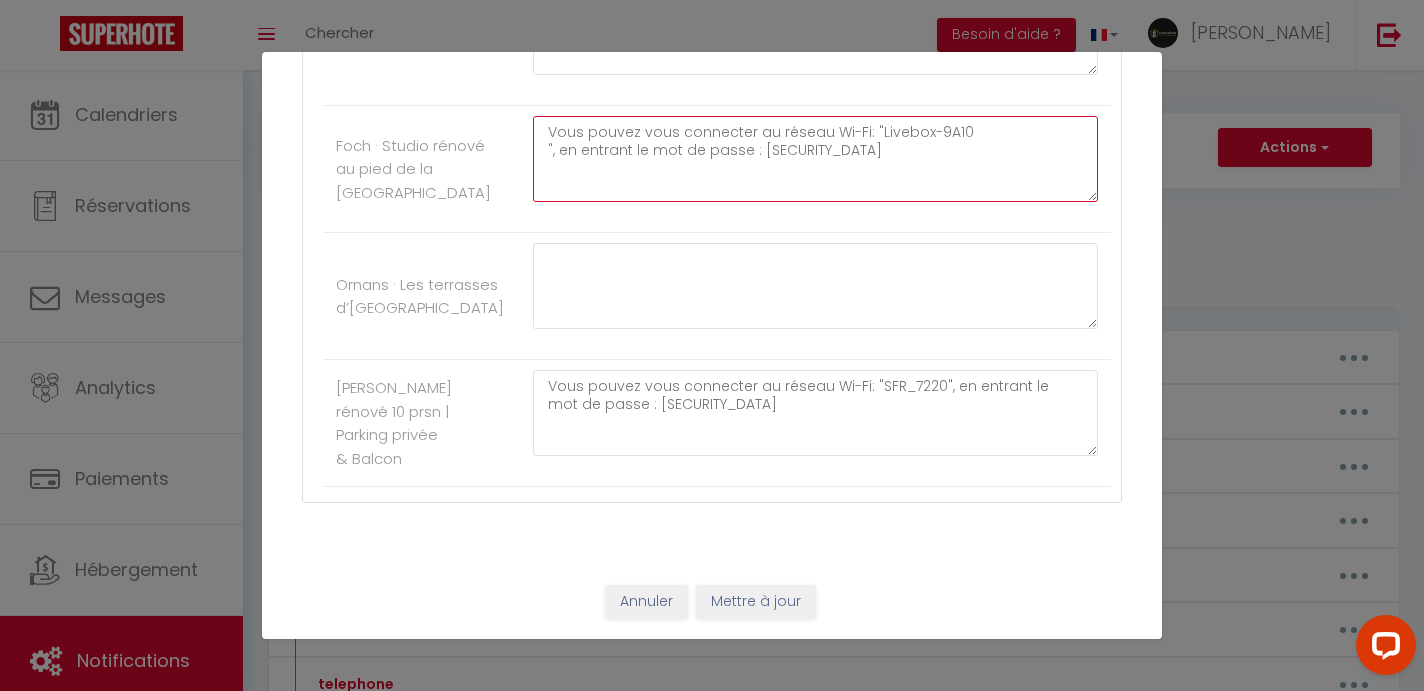 click on "Vous pouvez vous connecter au réseau Wi-Fi: "Livebox-9A10
", en entrant le mot de passe : [SECURITY_DATA]" at bounding box center (815, 159) 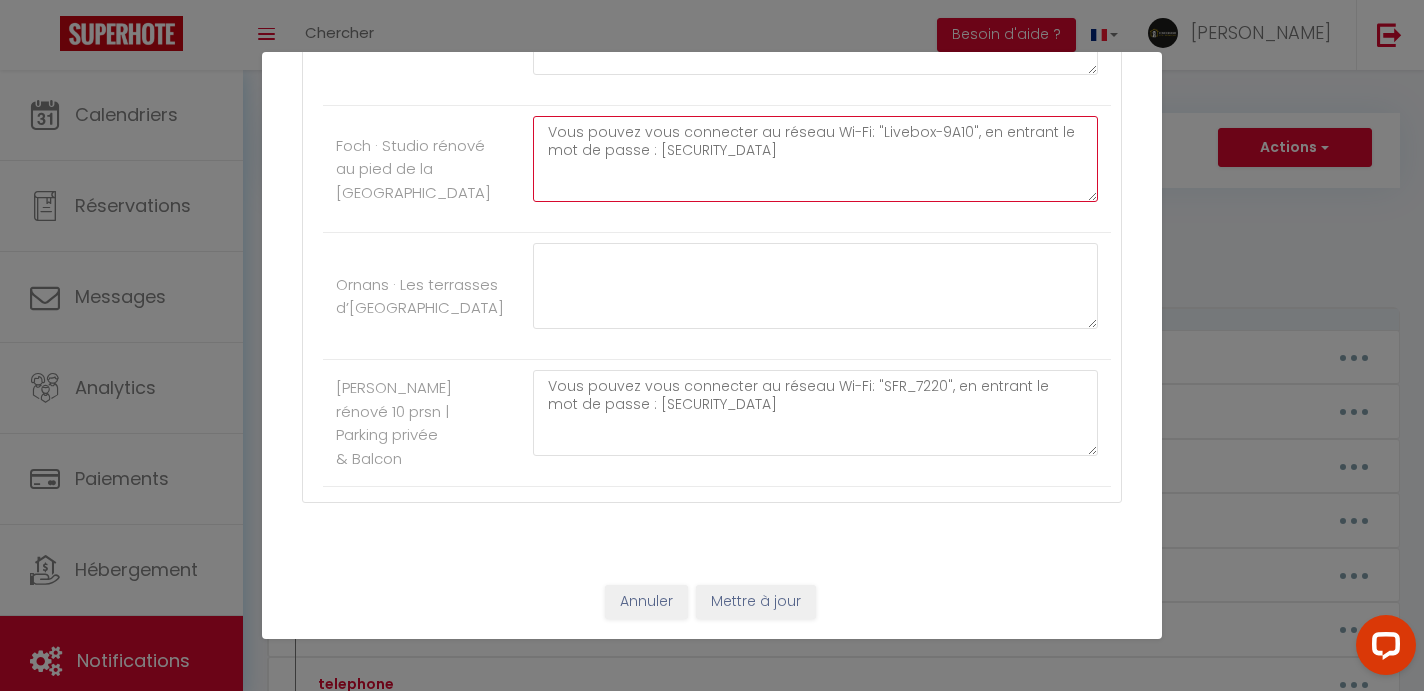 type on "Vous pouvez vous connecter au réseau Wi-Fi: "Livebox-9A10", en entrant le mot de passe : [SECURITY_DATA]" 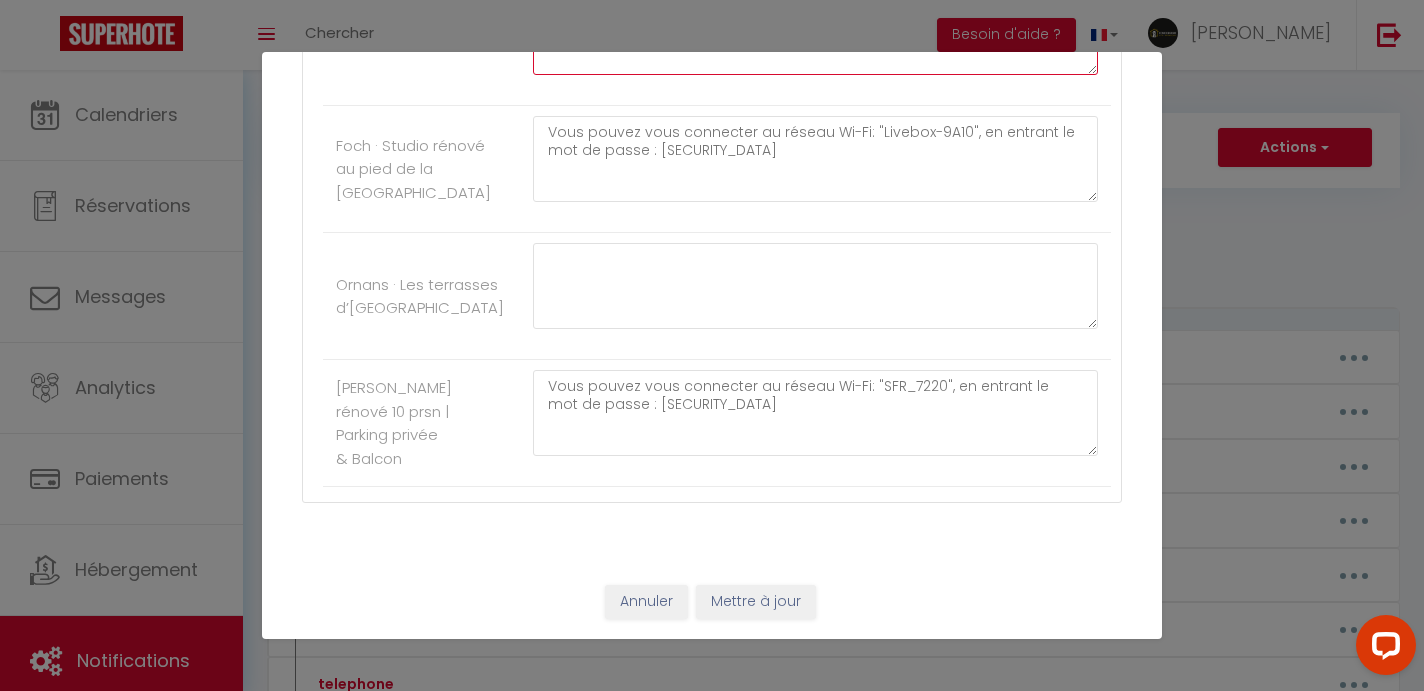 click on "Vous pouvez vous connecter au réseau Wi-Fi: "Bbox-9E5DD0
", en entrant le mot de passe : [SECURITY_DATA]" at bounding box center [815, 32] 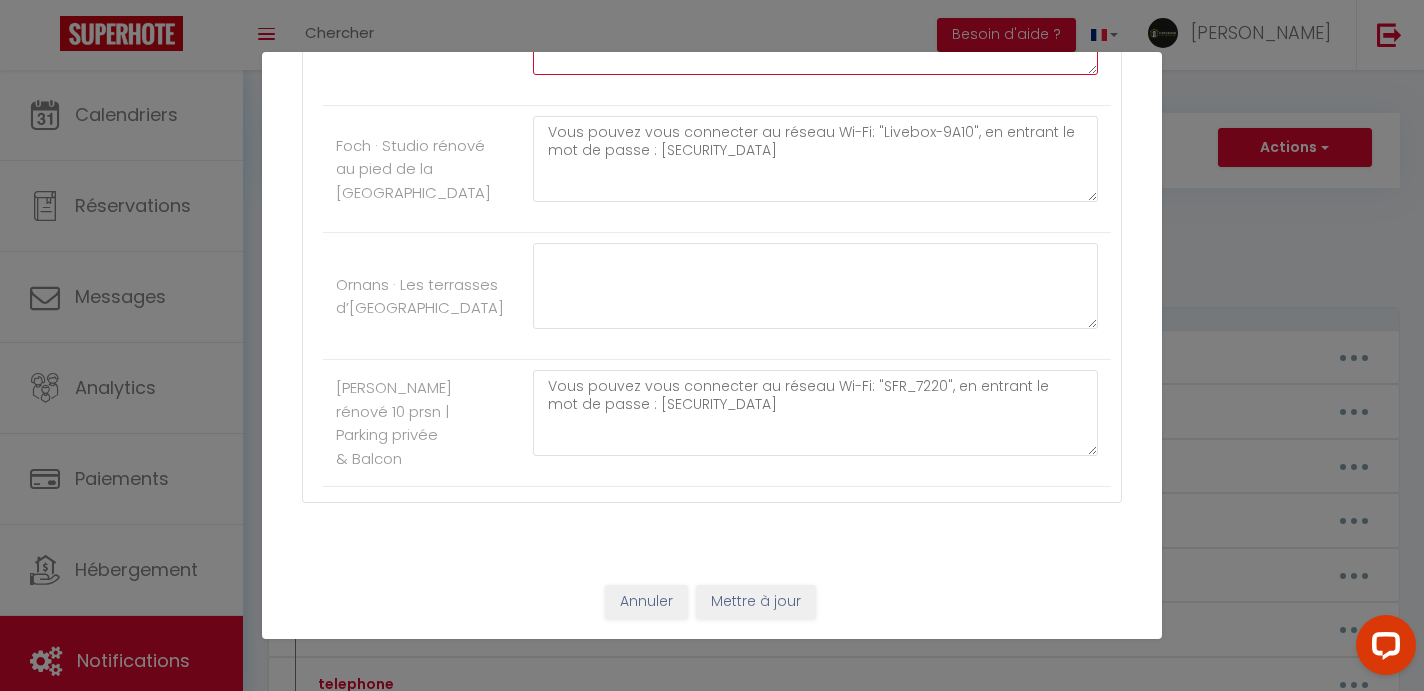 scroll, scrollTop: 6384, scrollLeft: 0, axis: vertical 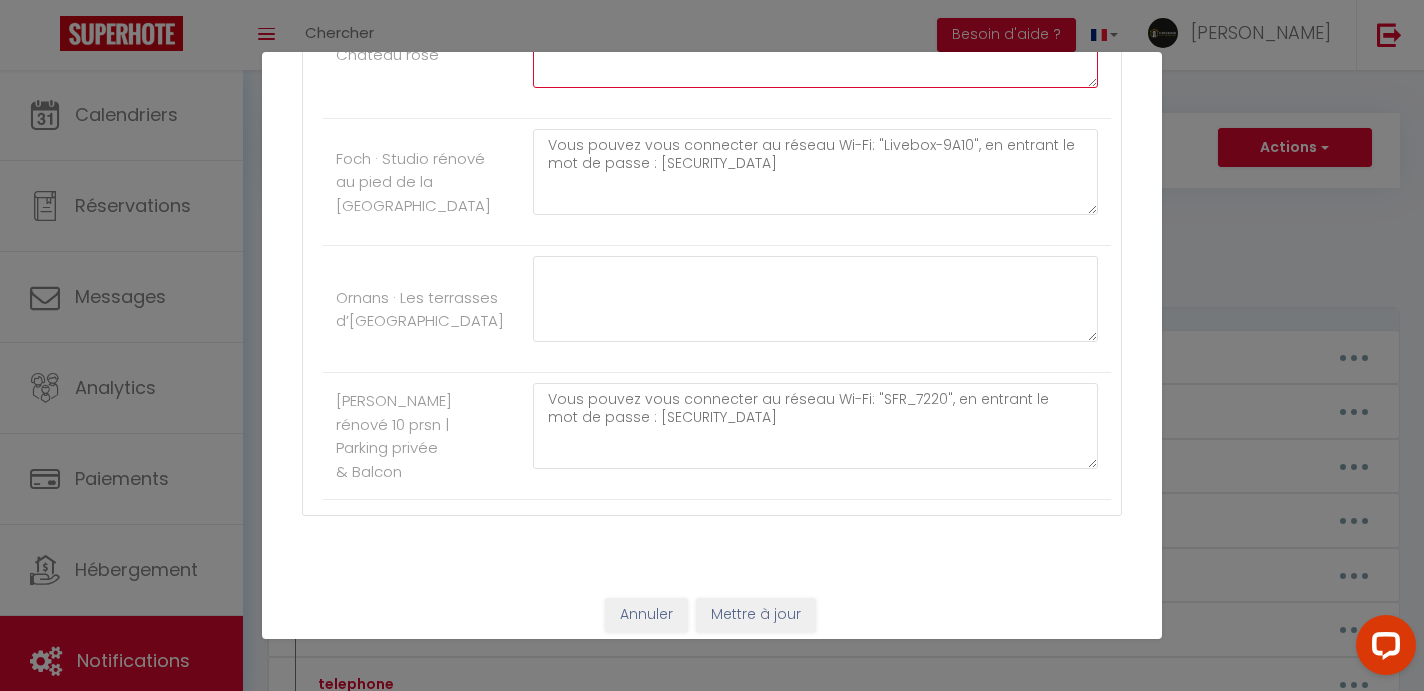 type on "Vous pouvez vous connecter au réseau Wi-Fi: "Bbox-9E5DD0", en entrant le mot de passe : [SECURITY_DATA]" 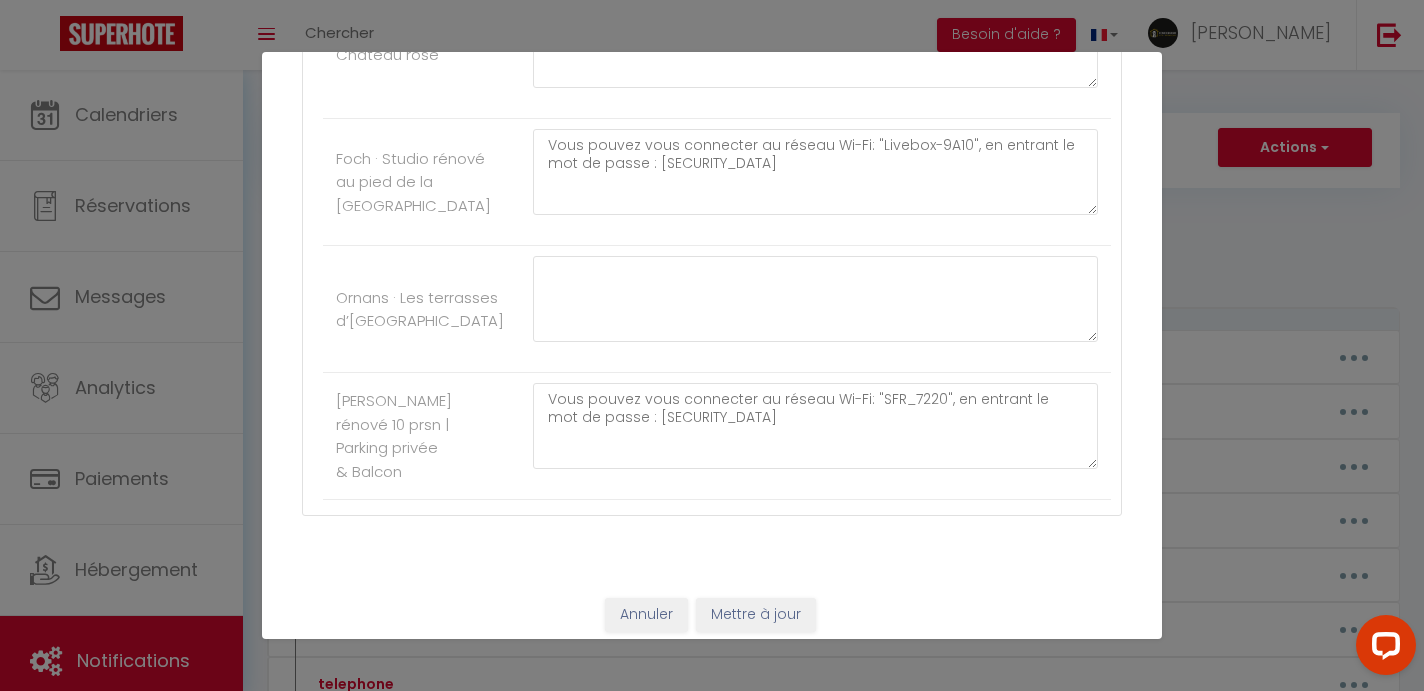 click on "Vous pouvez vous connecter au réseau Wi-Fi: "Freebox-5F8462
", en entrant le mot de passe : [SECURITY_DATA]" at bounding box center [815, -100] 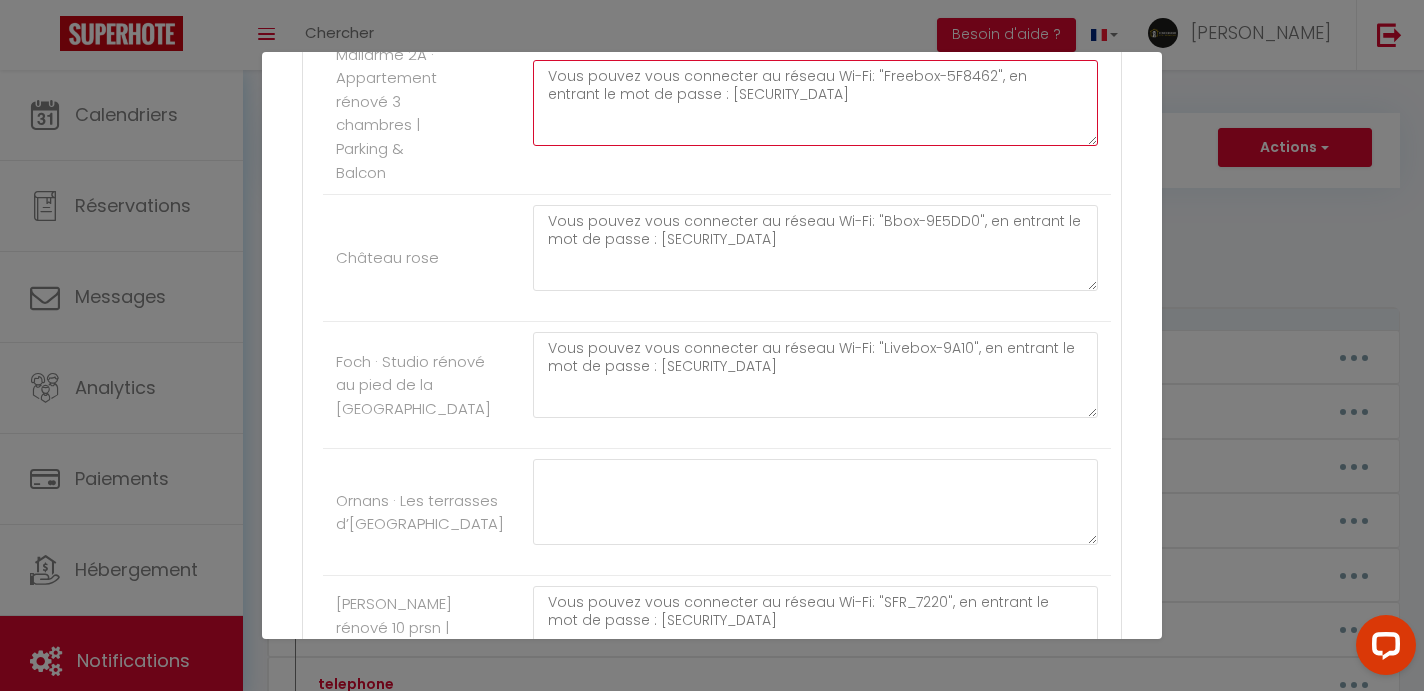 scroll, scrollTop: 6070, scrollLeft: 0, axis: vertical 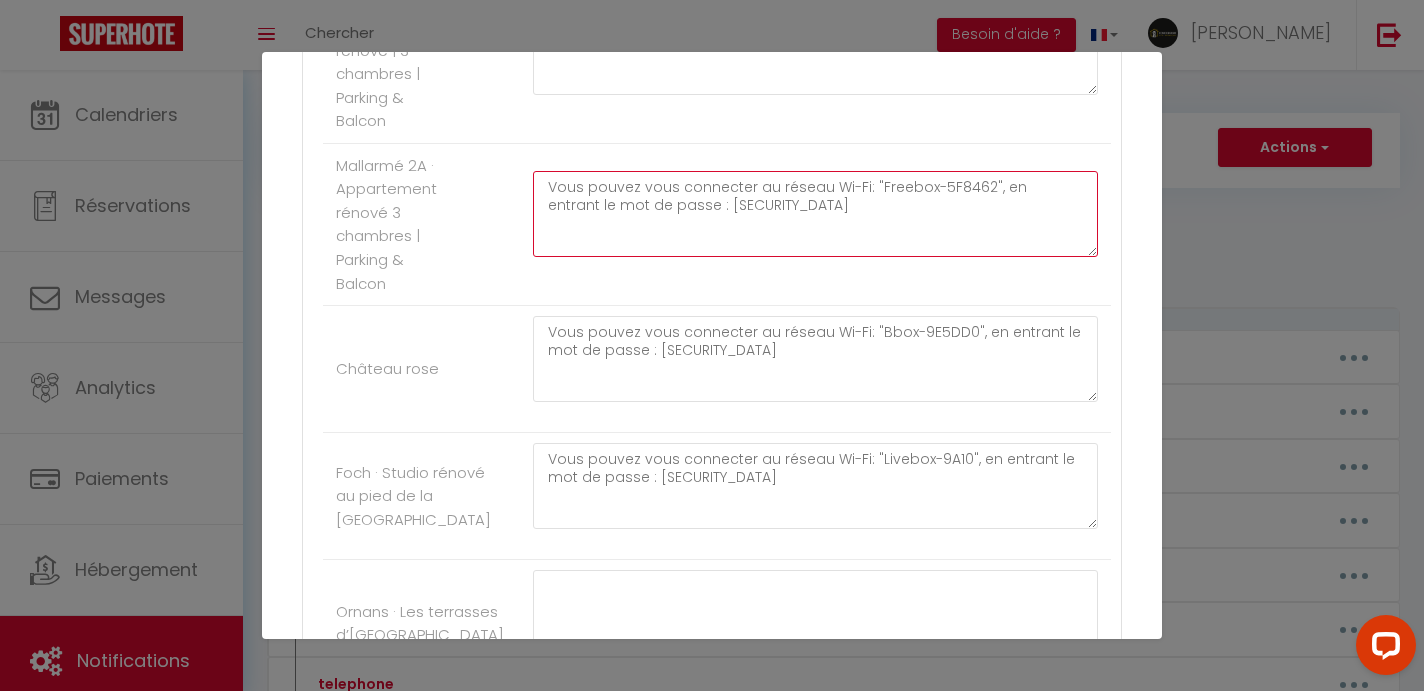 type on "Vous pouvez vous connecter au réseau Wi-Fi: "Freebox-5F8462", en entrant le mot de passe : [SECURITY_DATA]" 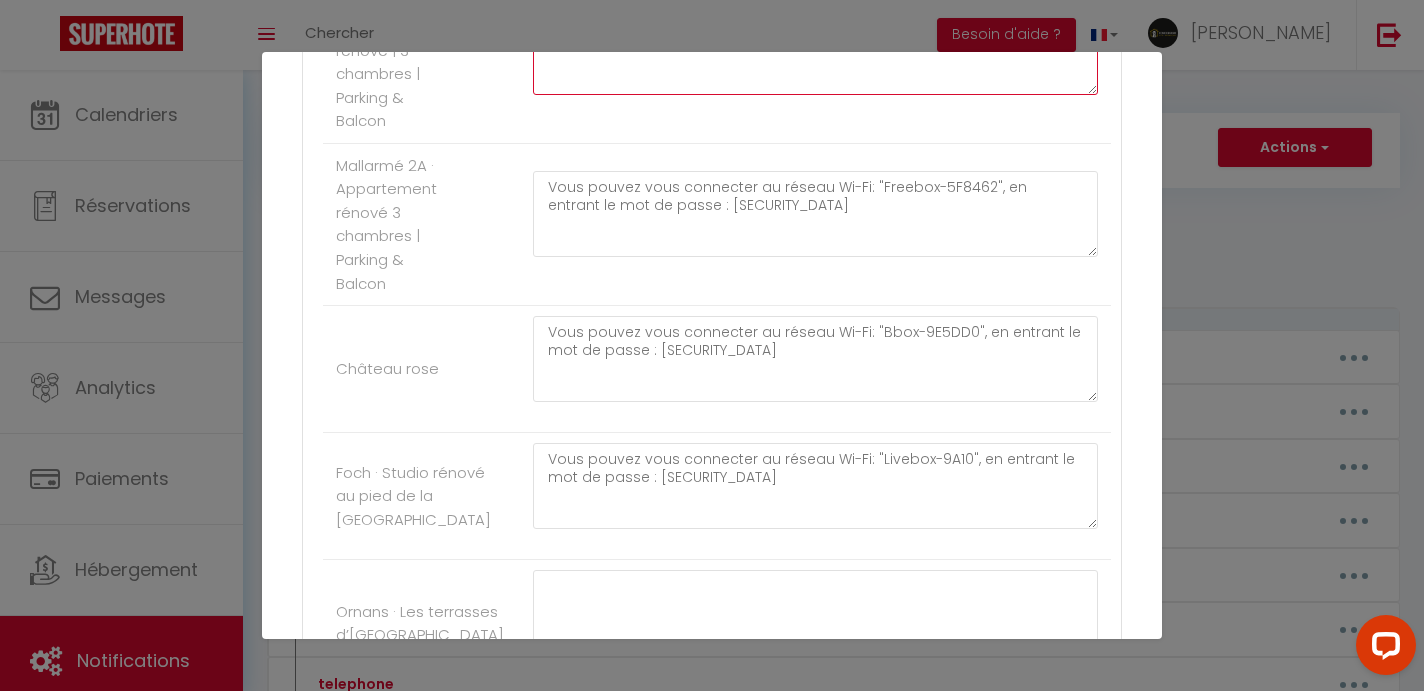 click on "Vous pouvez vous connecter au réseau Wi-Fi: "SFR_82D0
", en entrant le mot de passe : [SECURITY_DATA]" at bounding box center (815, 52) 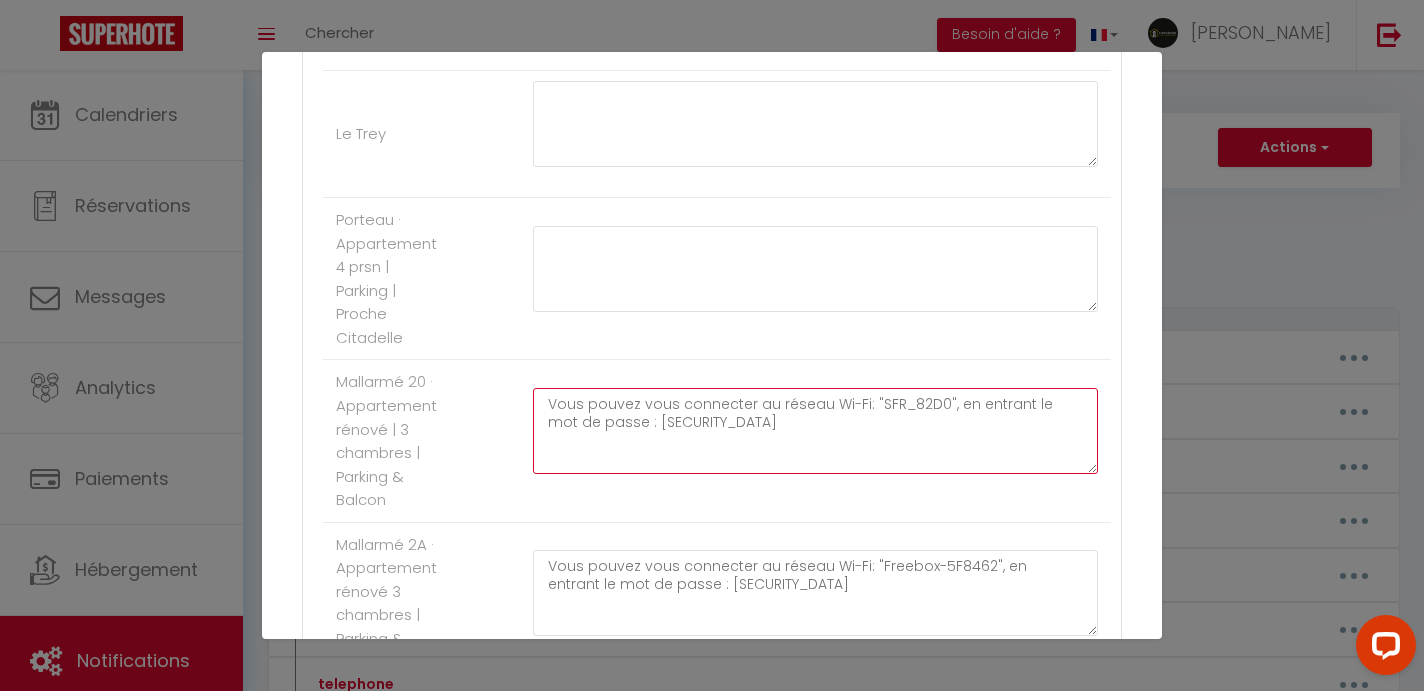 scroll, scrollTop: 5609, scrollLeft: 0, axis: vertical 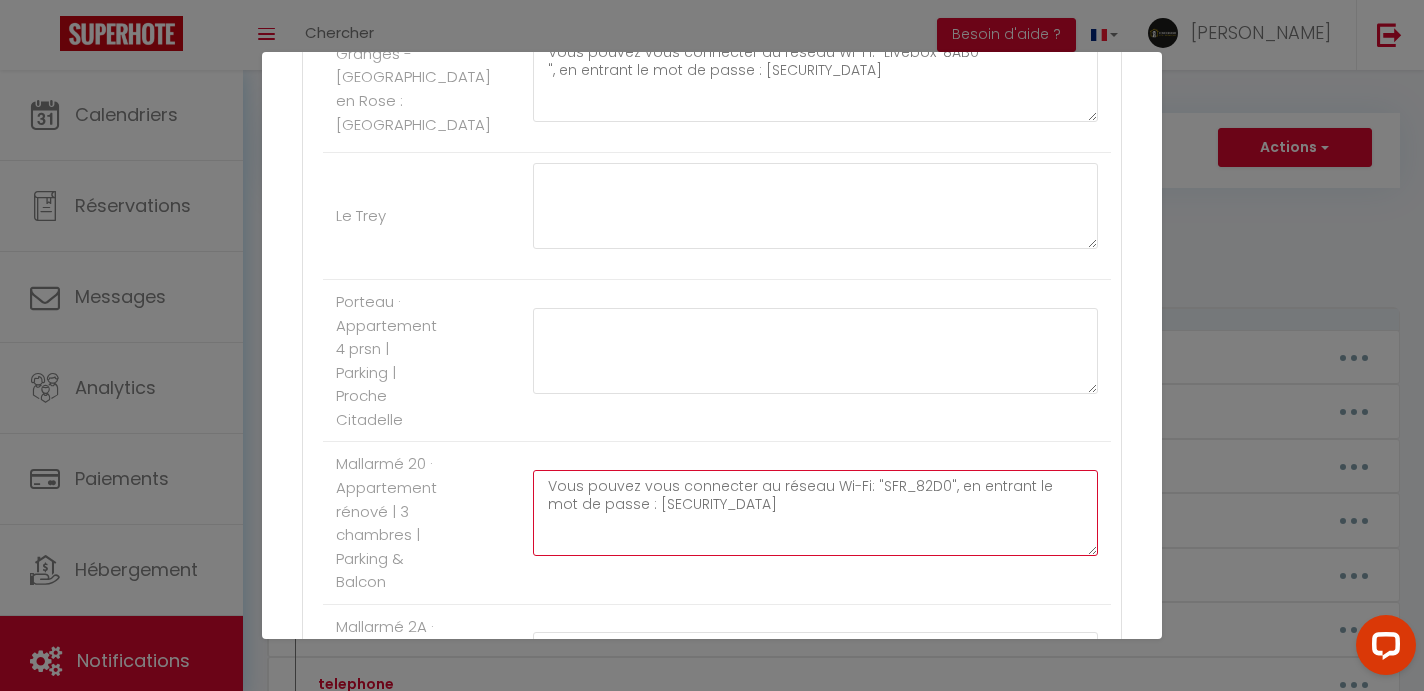 type on "Vous pouvez vous connecter au réseau Wi-Fi: "SFR_82D0", en entrant le mot de passe : [SECURITY_DATA]" 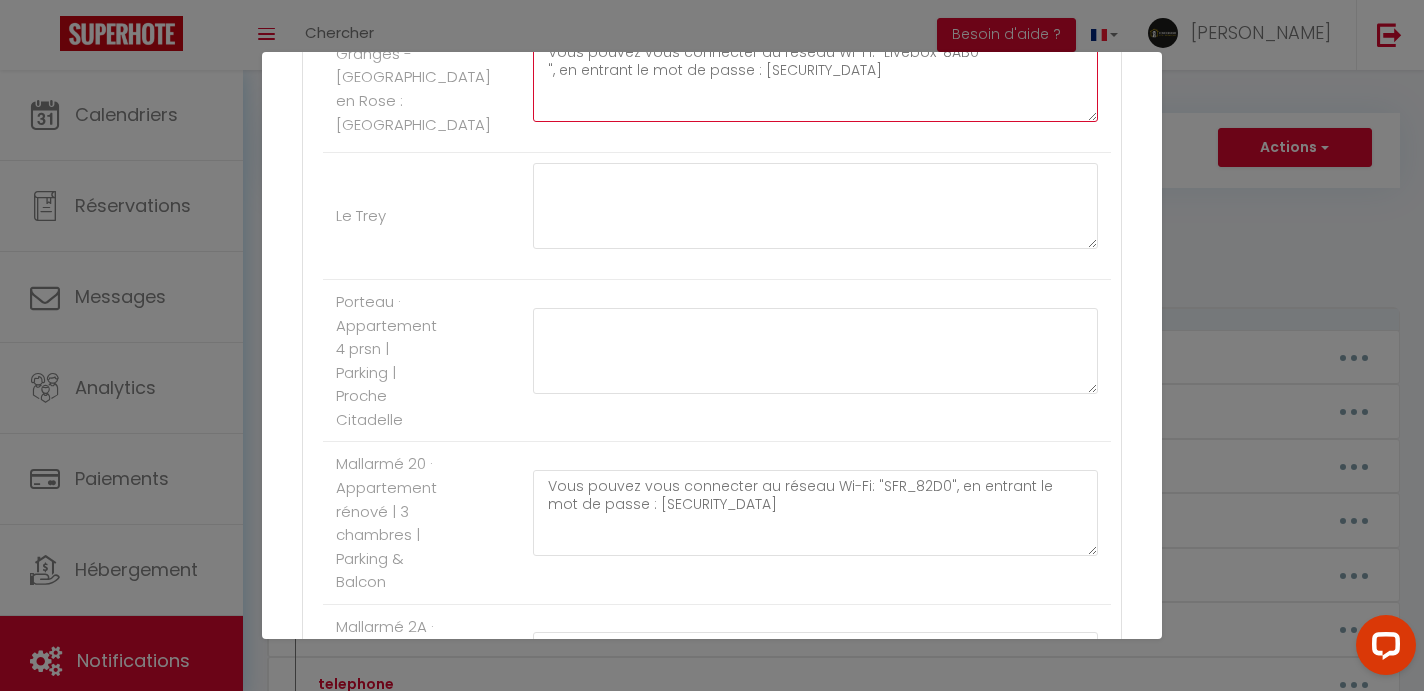 click on "Vous pouvez vous connecter au réseau Wi-Fi: "Livebox-8AB0
", en entrant le mot de passe : [SECURITY_DATA]" at bounding box center (815, 79) 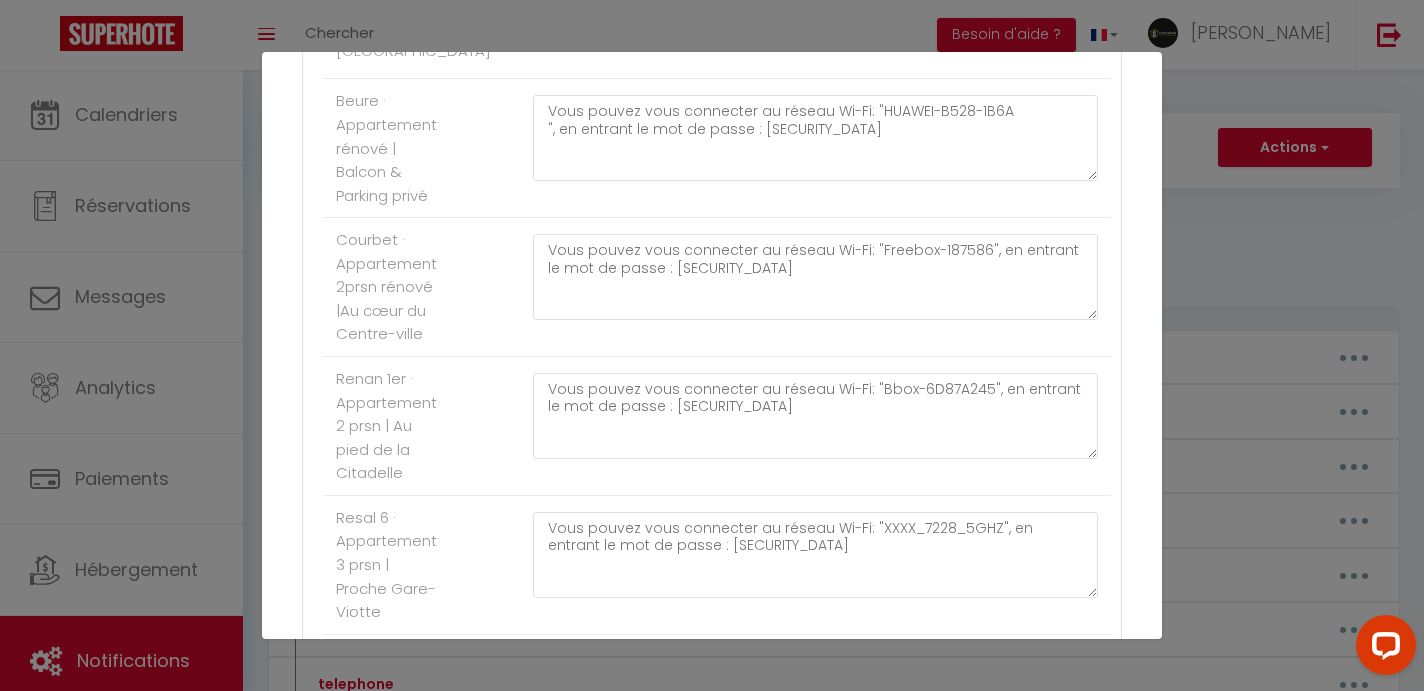 scroll, scrollTop: 4583, scrollLeft: 0, axis: vertical 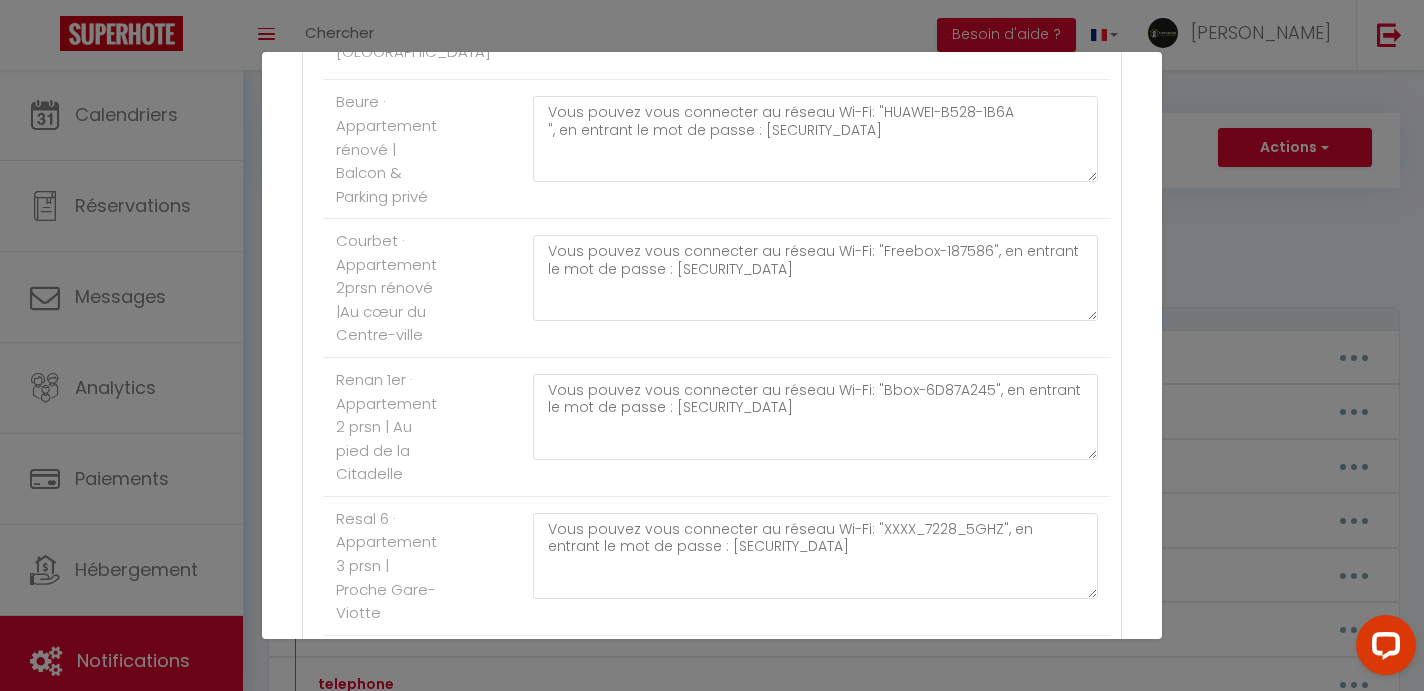 type on "Vous pouvez vous connecter au réseau Wi-Fi: "Livebox-8AB0", en entrant le mot de passe : [SECURITY_DATA]" 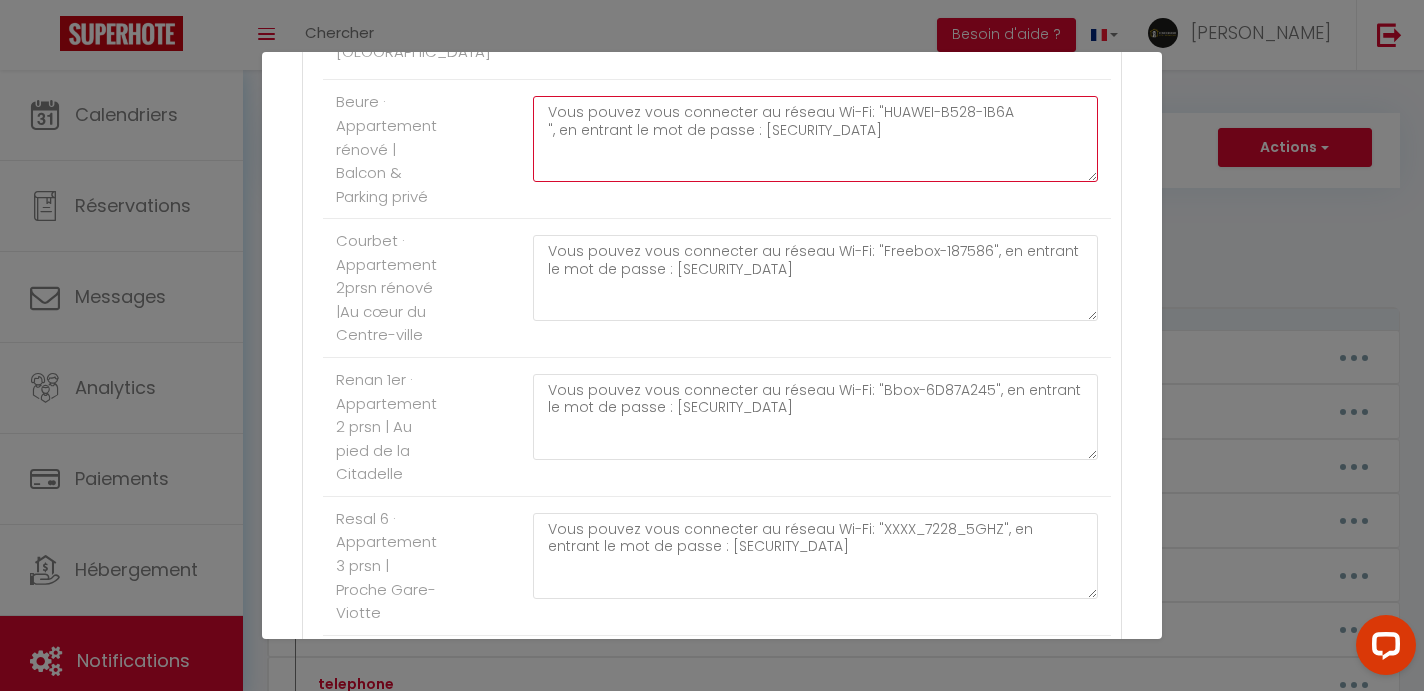click on "Vous pouvez vous connecter au réseau Wi-Fi: "HUAWEI-B528-1B6A
", en entrant le mot de passe : [SECURITY_DATA]" at bounding box center [815, -3644] 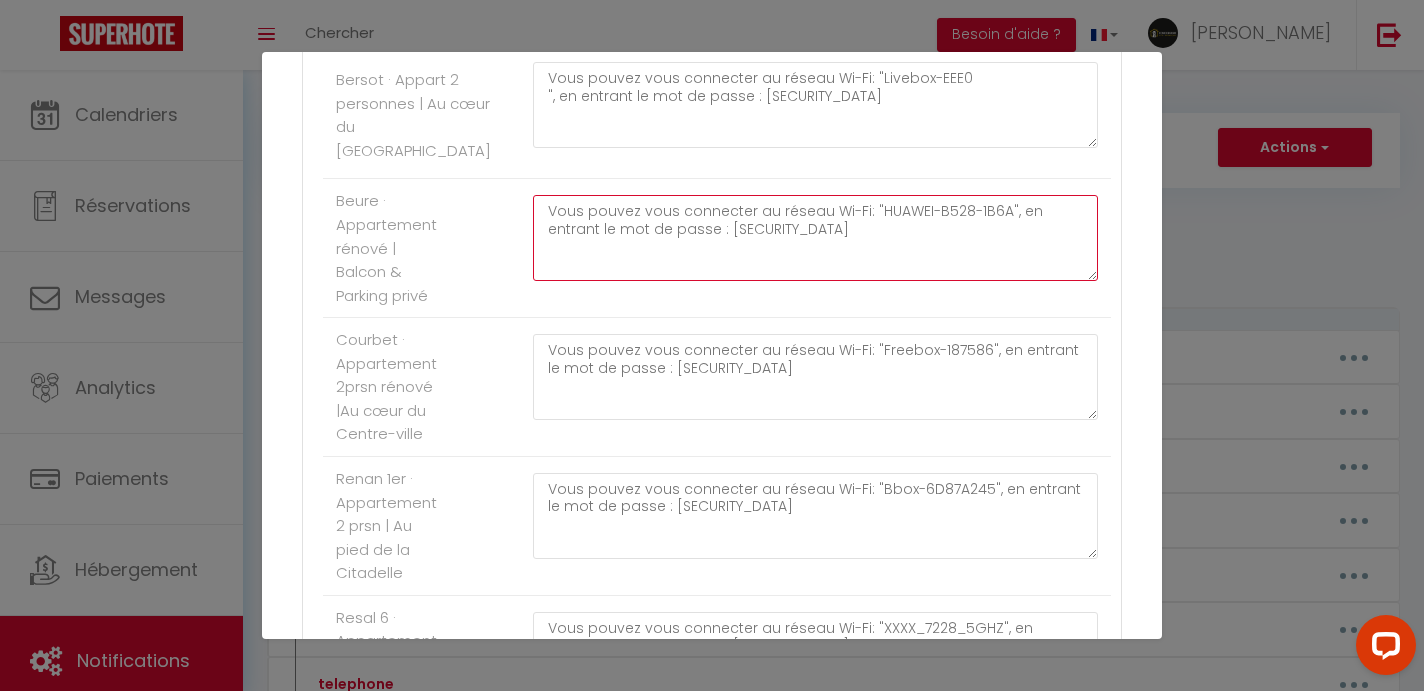 scroll, scrollTop: 4464, scrollLeft: 0, axis: vertical 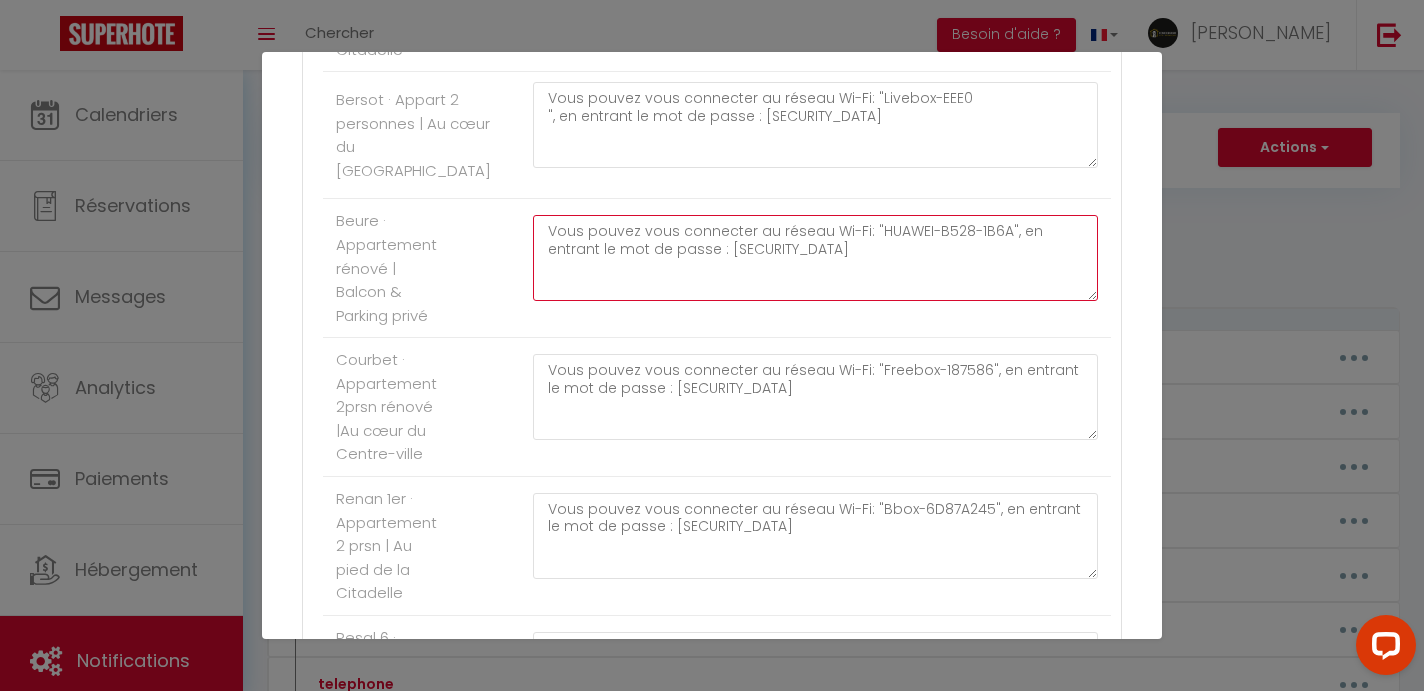 type on "Vous pouvez vous connecter au réseau Wi-Fi: "HUAWEI-B528-1B6A", en entrant le mot de passe : [SECURITY_DATA]" 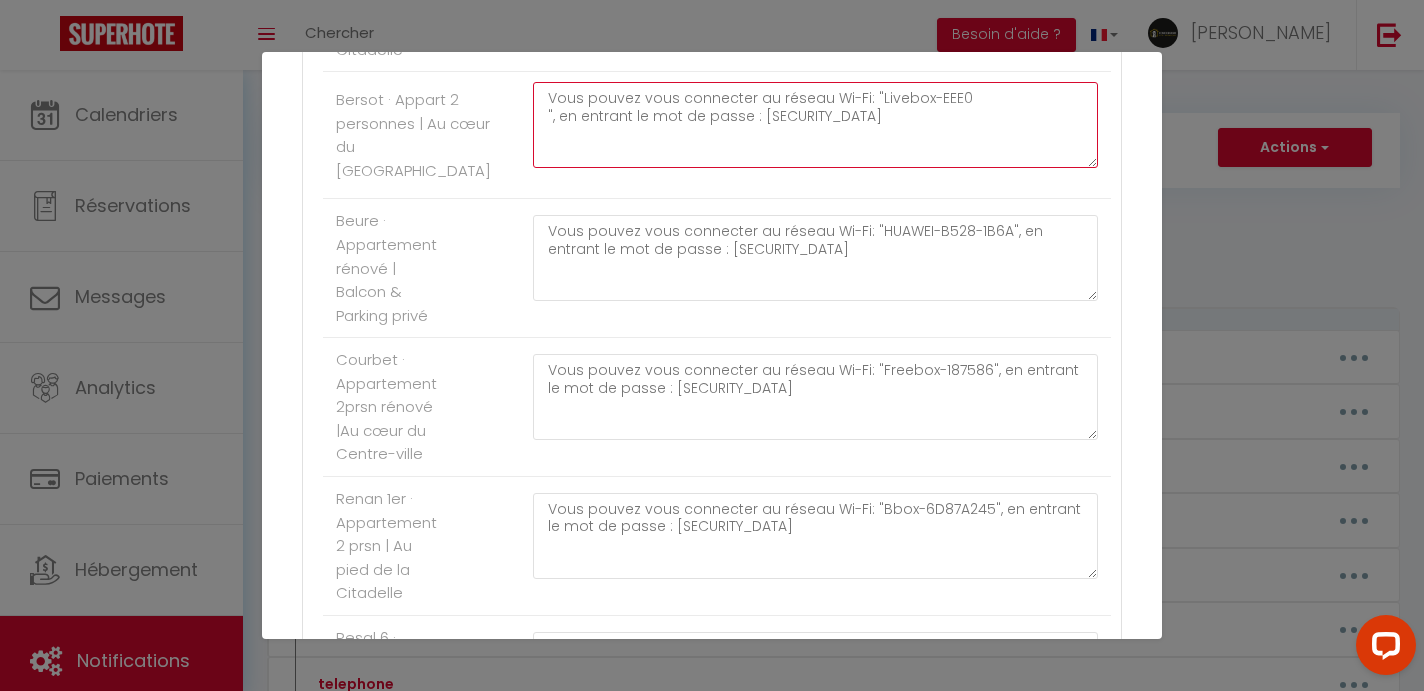 click on "Vous pouvez vous connecter au réseau Wi-Fi: "Livebox-EEE0
", en entrant le mot de passe : [SECURITY_DATA]" at bounding box center (815, -3652) 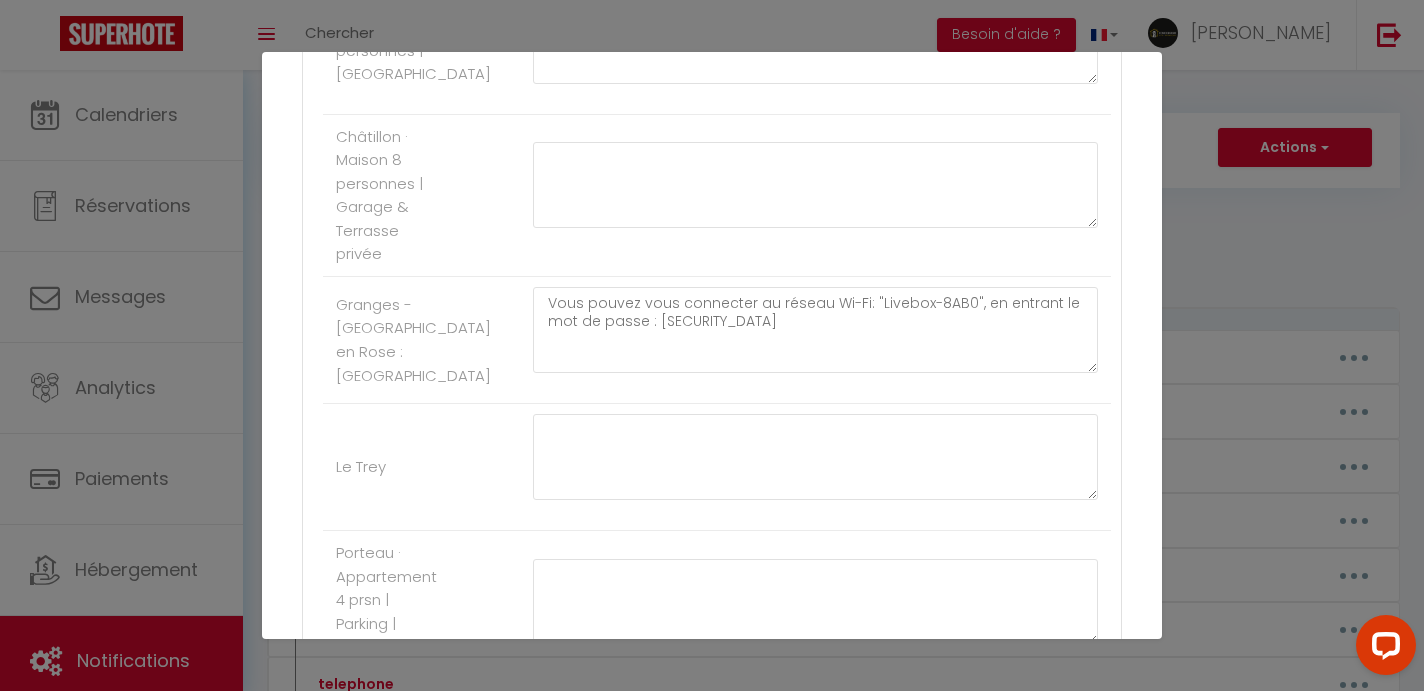 scroll, scrollTop: 5387, scrollLeft: 0, axis: vertical 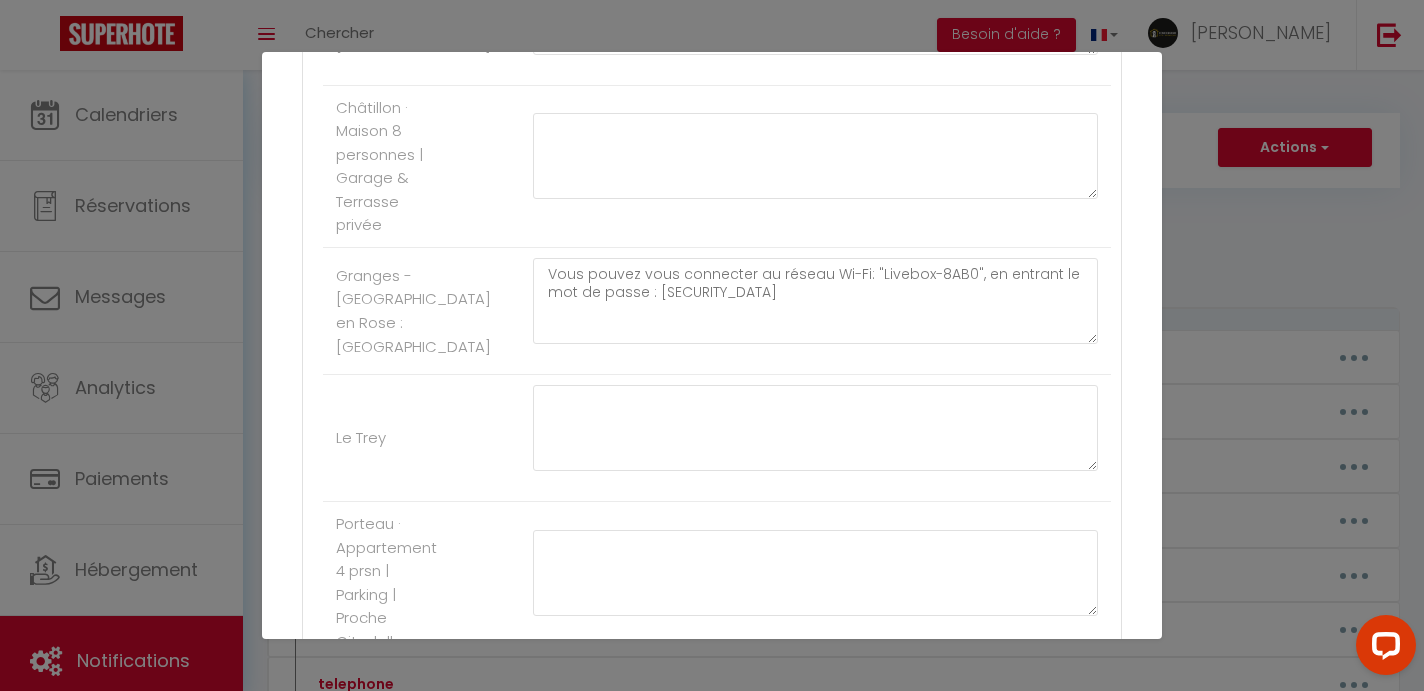 type on "Vous pouvez vous connecter au réseau Wi-Fi: "Livebox-EEE0", en entrant le mot de passe : [SECURITY_DATA]" 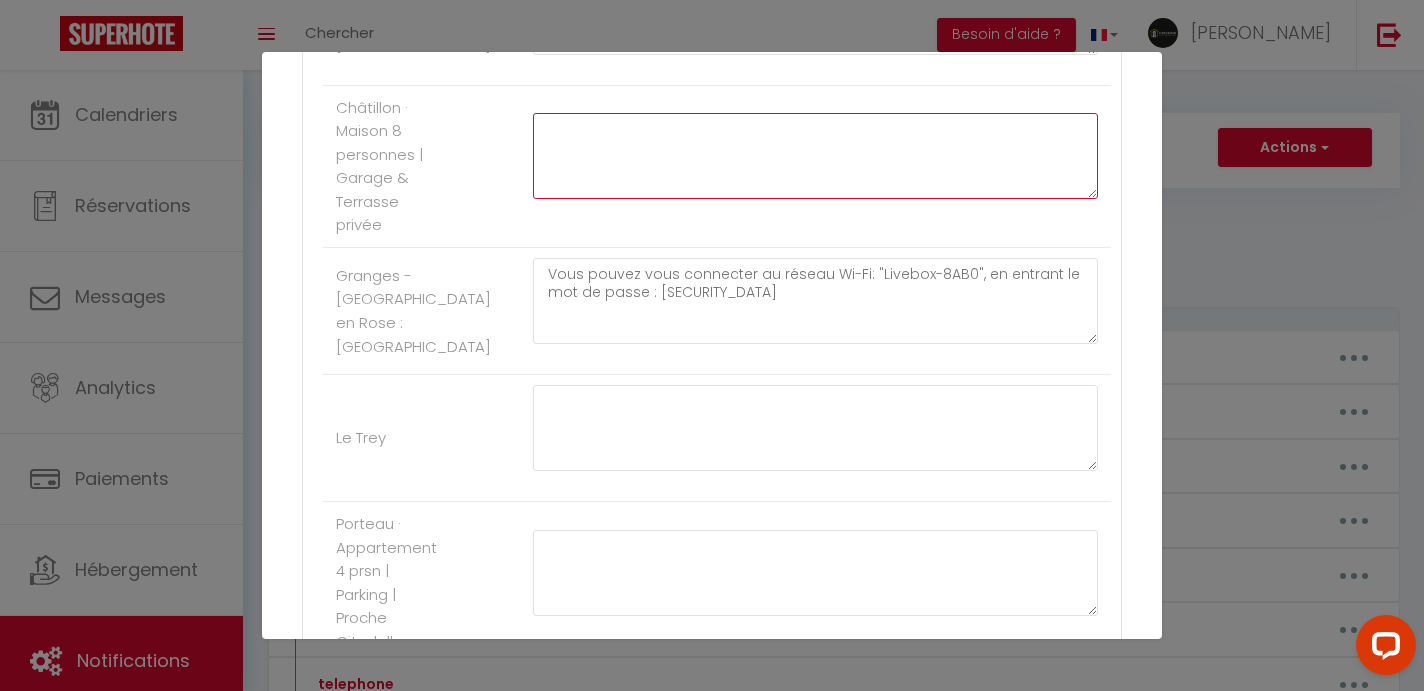 click at bounding box center (815, 156) 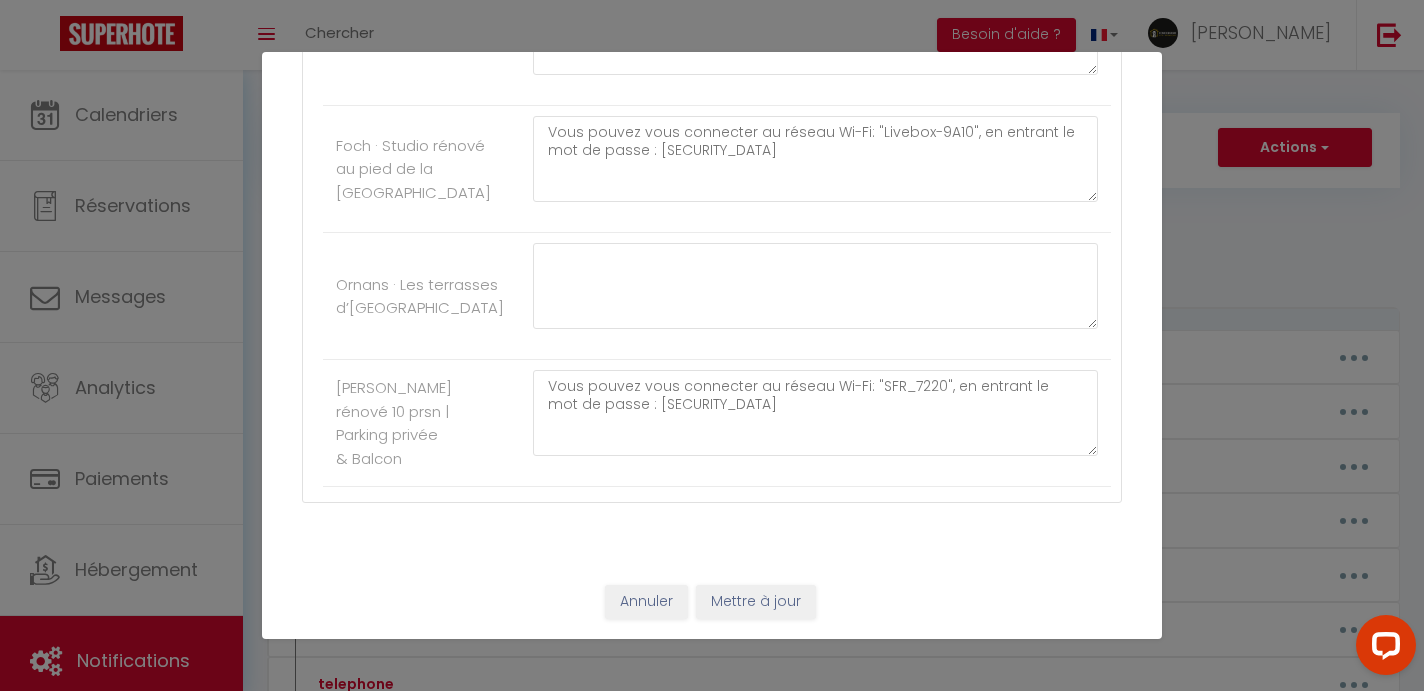 scroll, scrollTop: 6682, scrollLeft: 0, axis: vertical 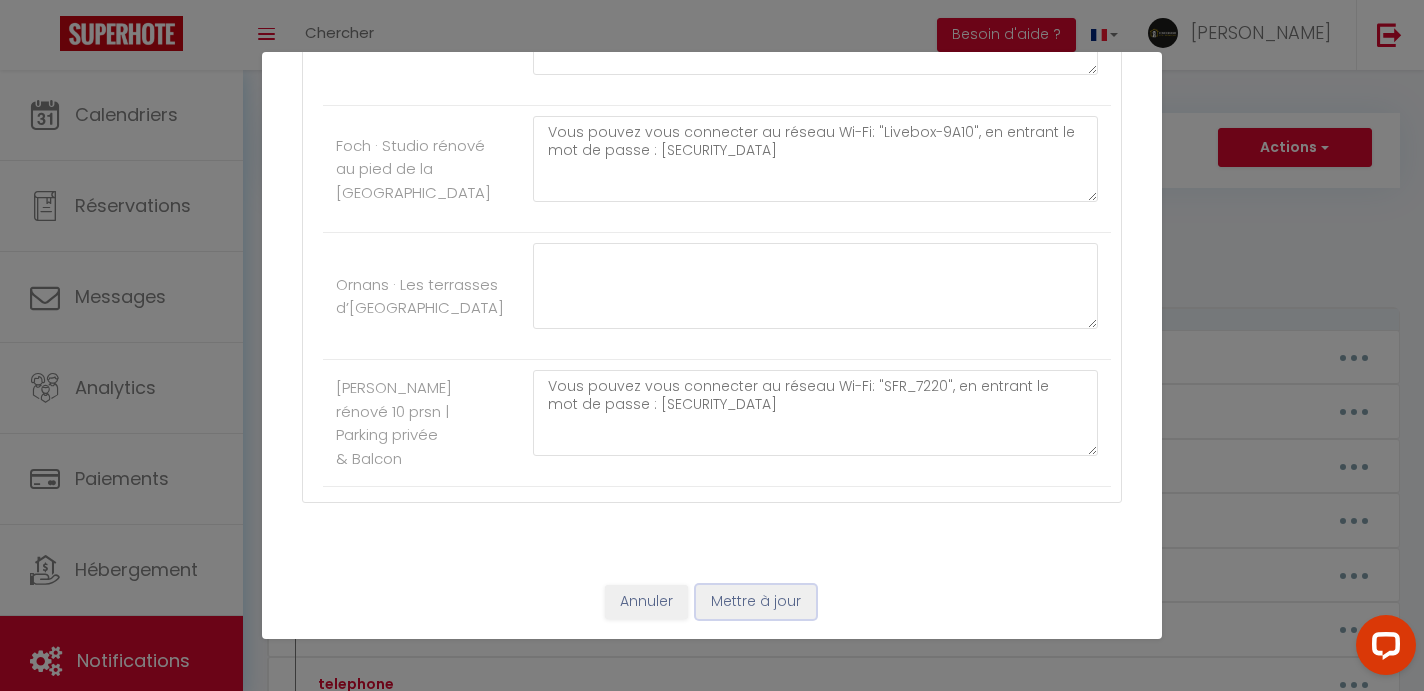 click on "Mettre à jour" at bounding box center (756, 602) 